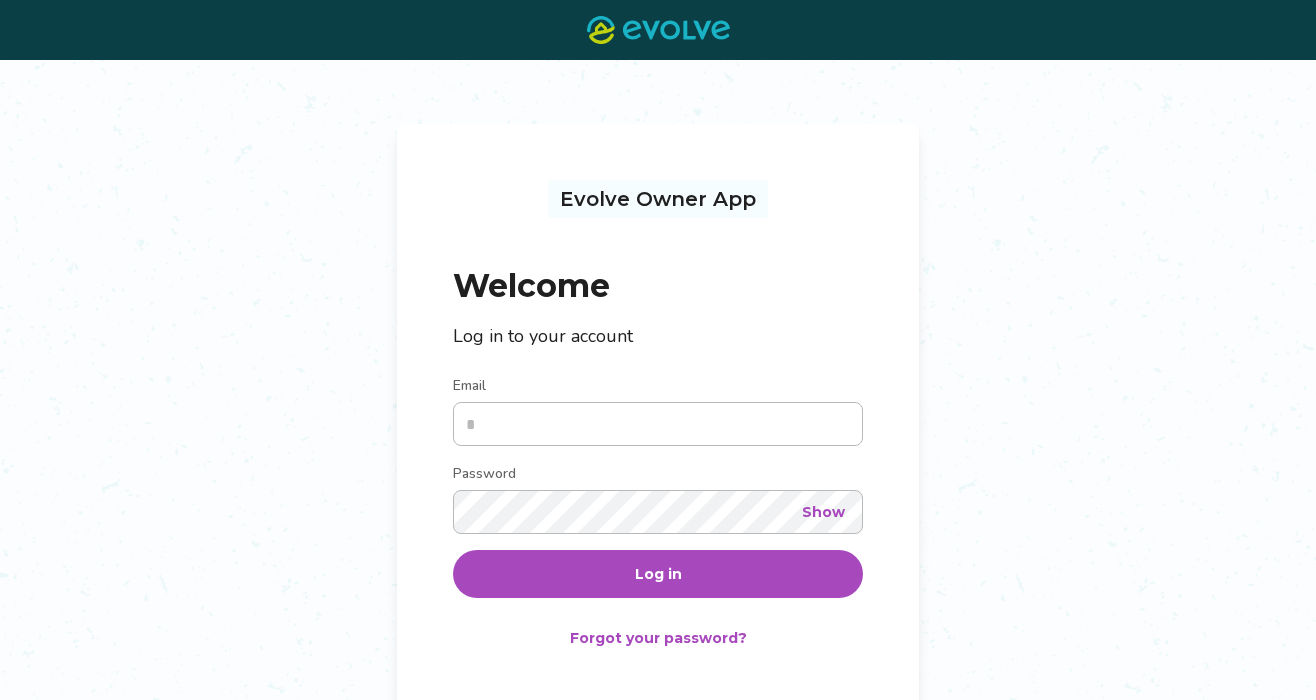 scroll, scrollTop: 0, scrollLeft: 0, axis: both 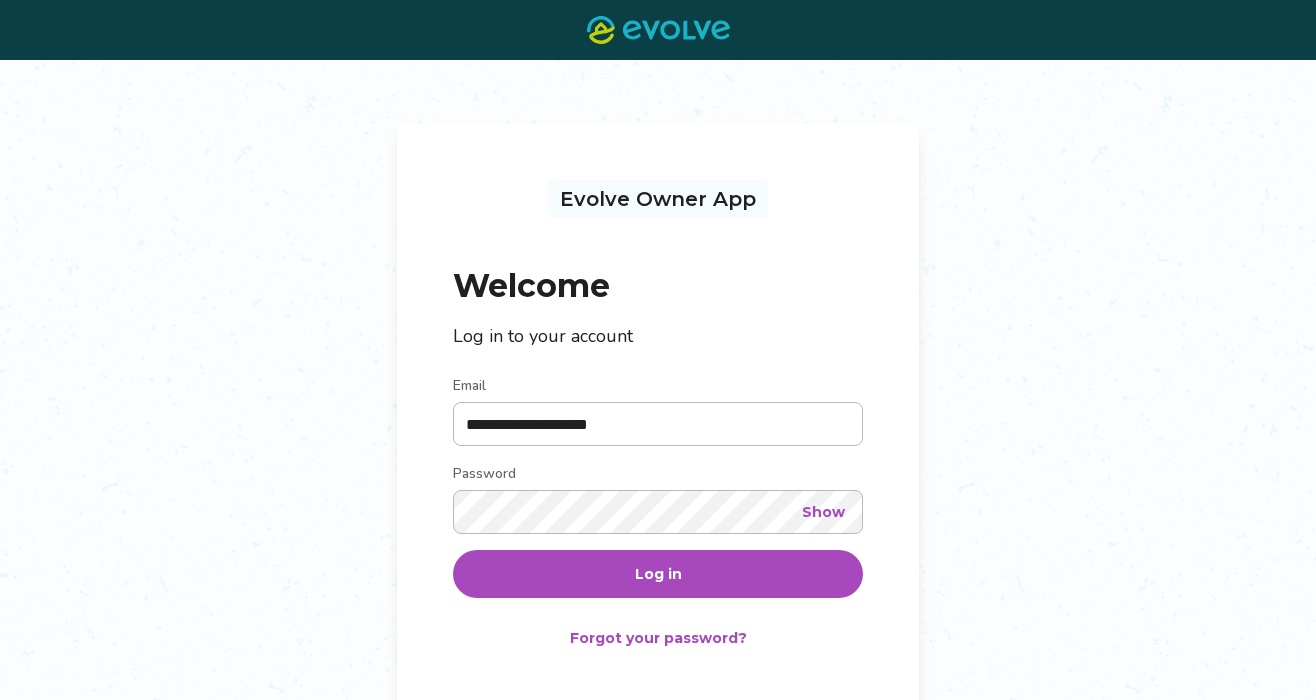type on "**********" 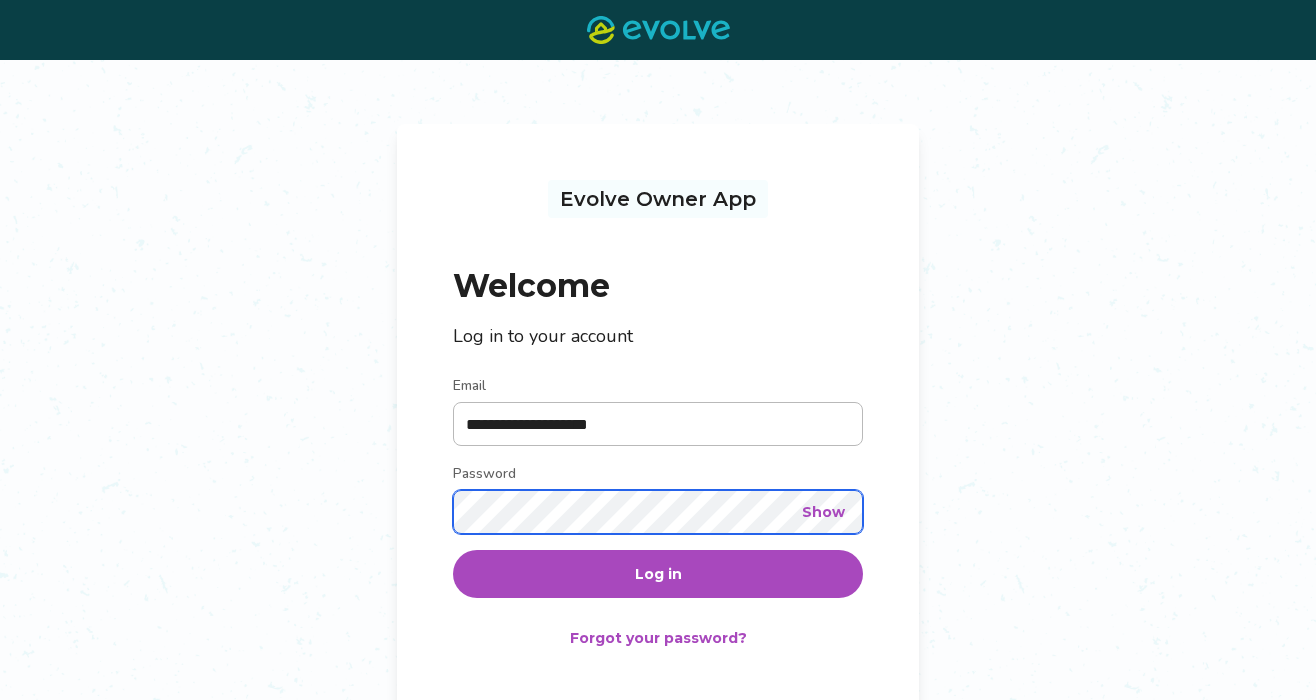 click on "Log in" at bounding box center [658, 574] 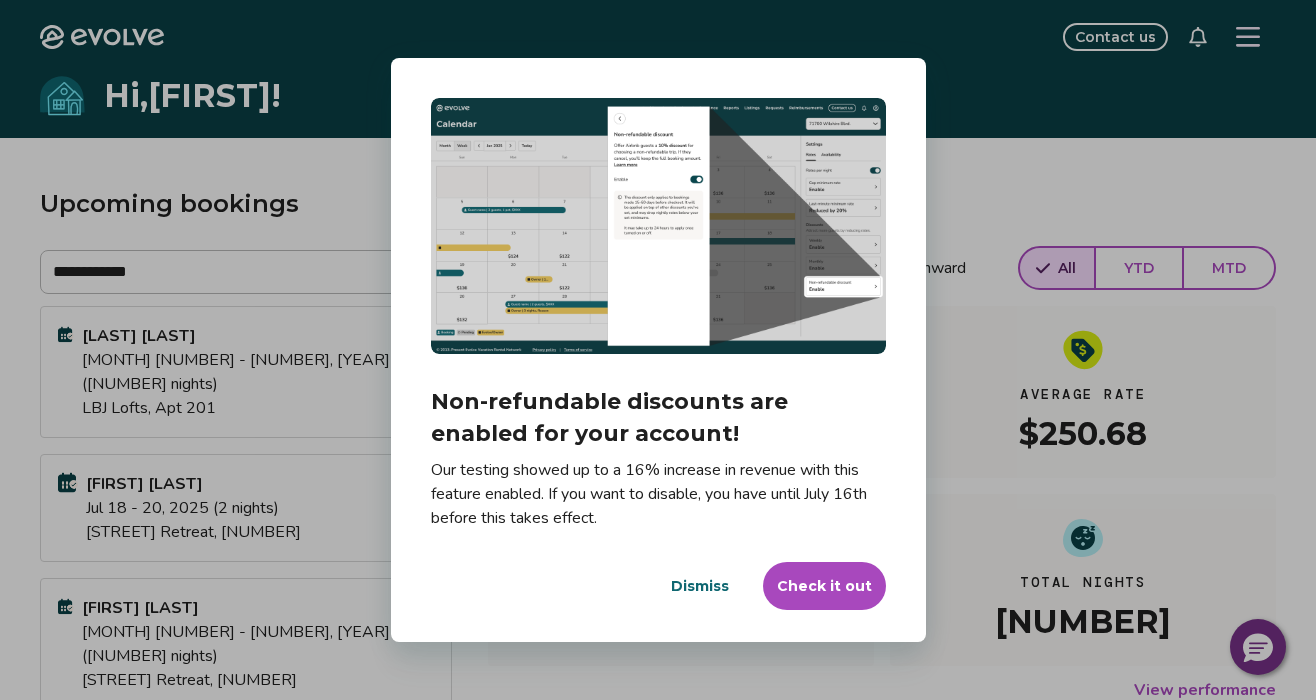 click on "Dismiss" at bounding box center (700, 586) 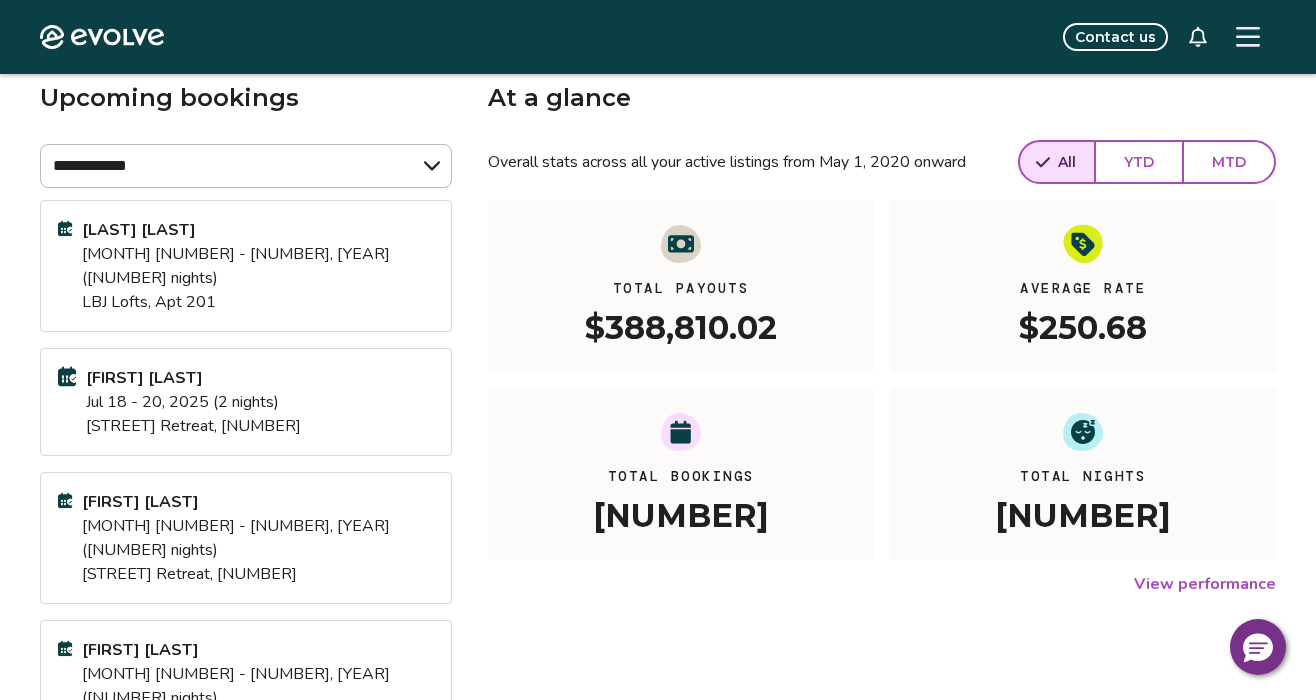scroll, scrollTop: 62, scrollLeft: 0, axis: vertical 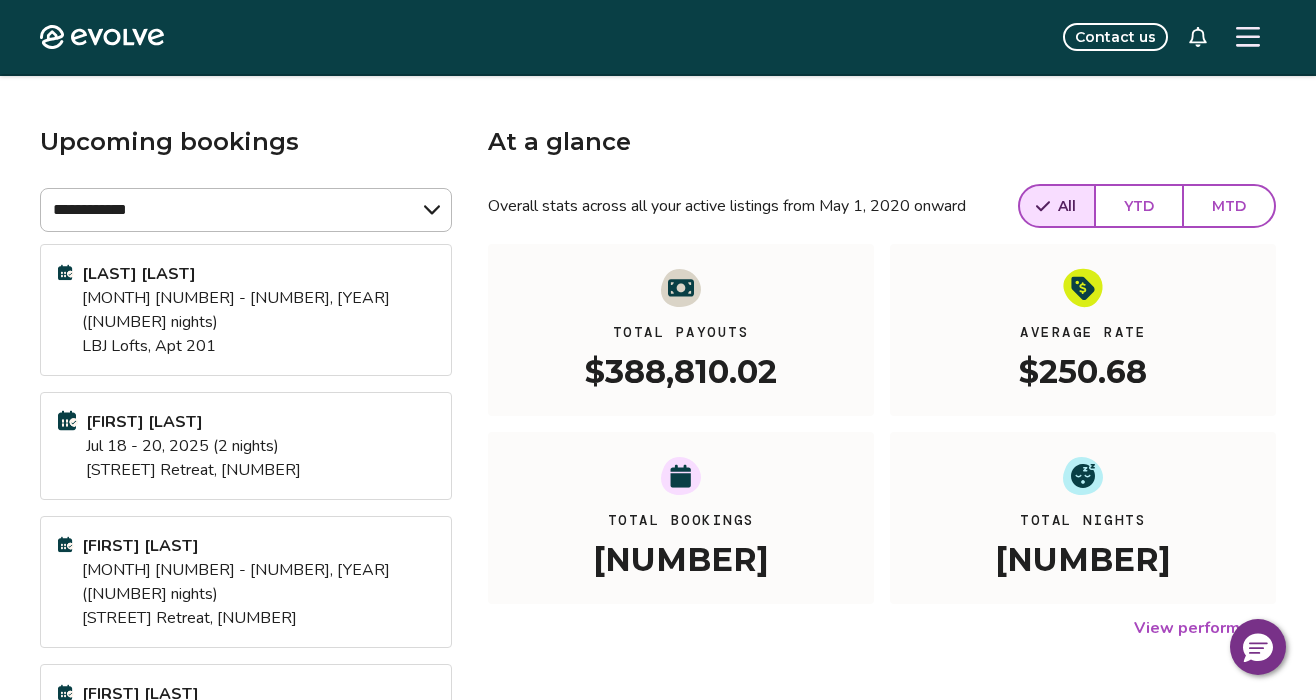 click 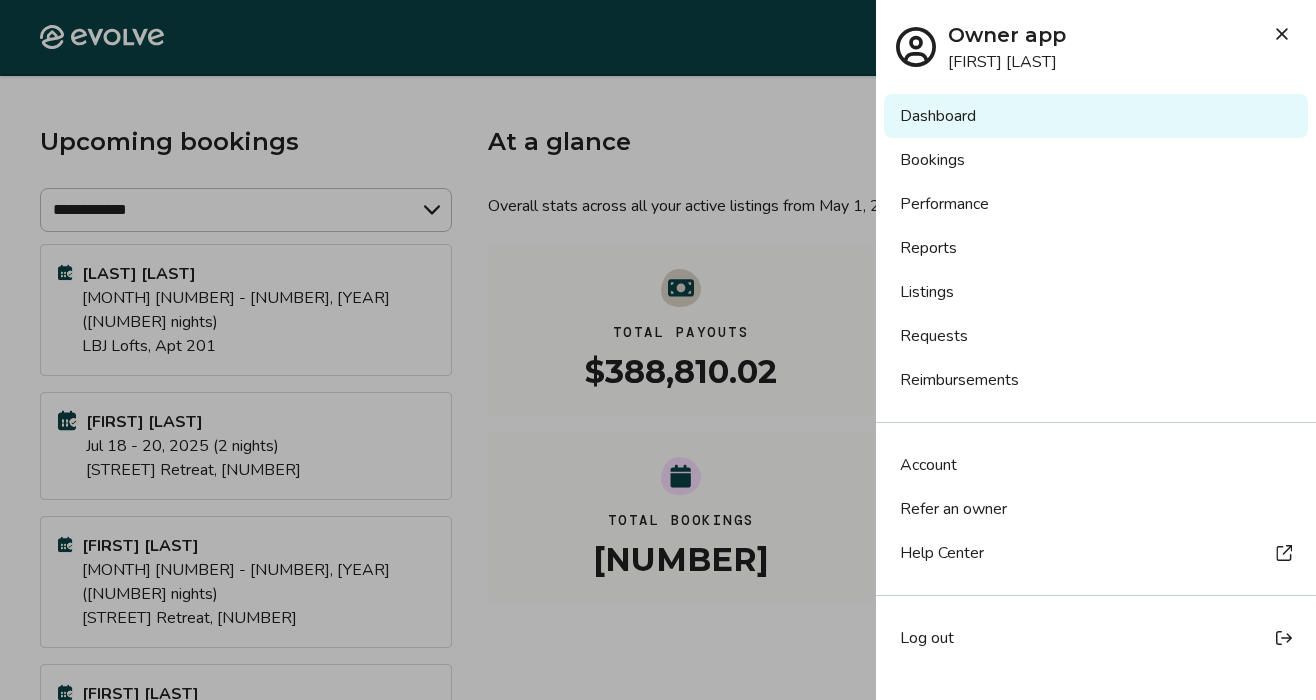 click on "Bookings" at bounding box center (1096, 160) 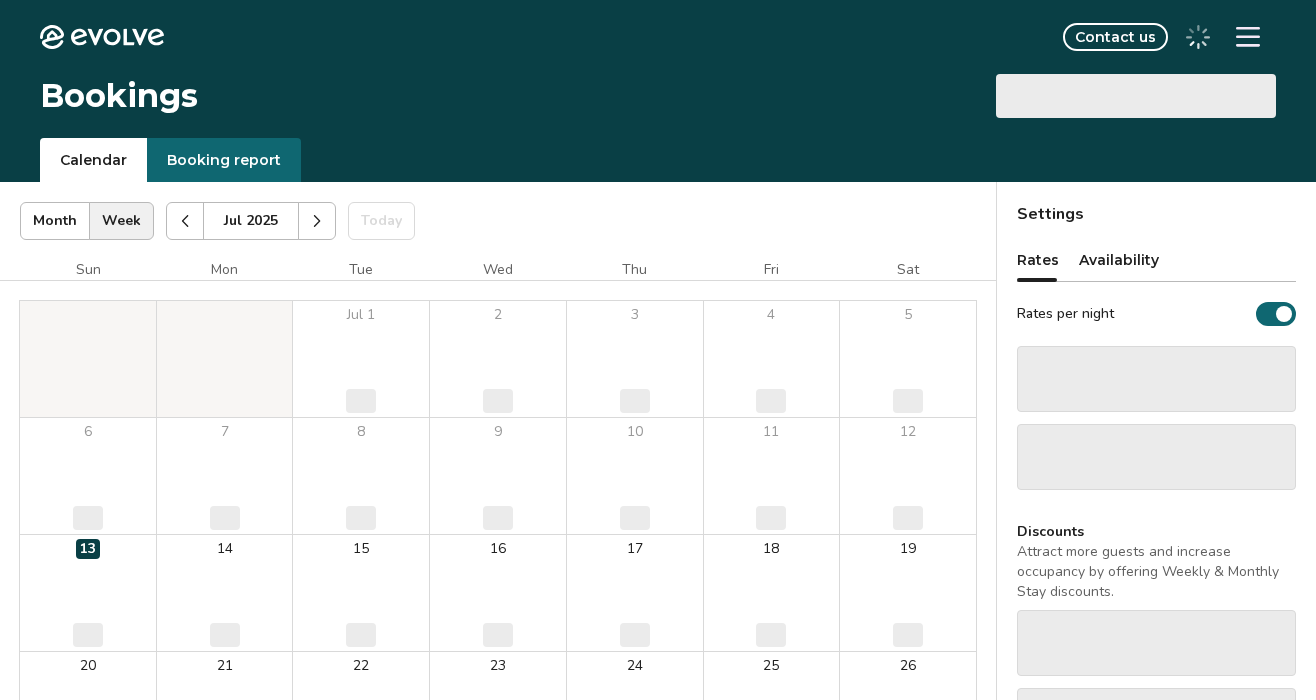 scroll, scrollTop: 0, scrollLeft: 0, axis: both 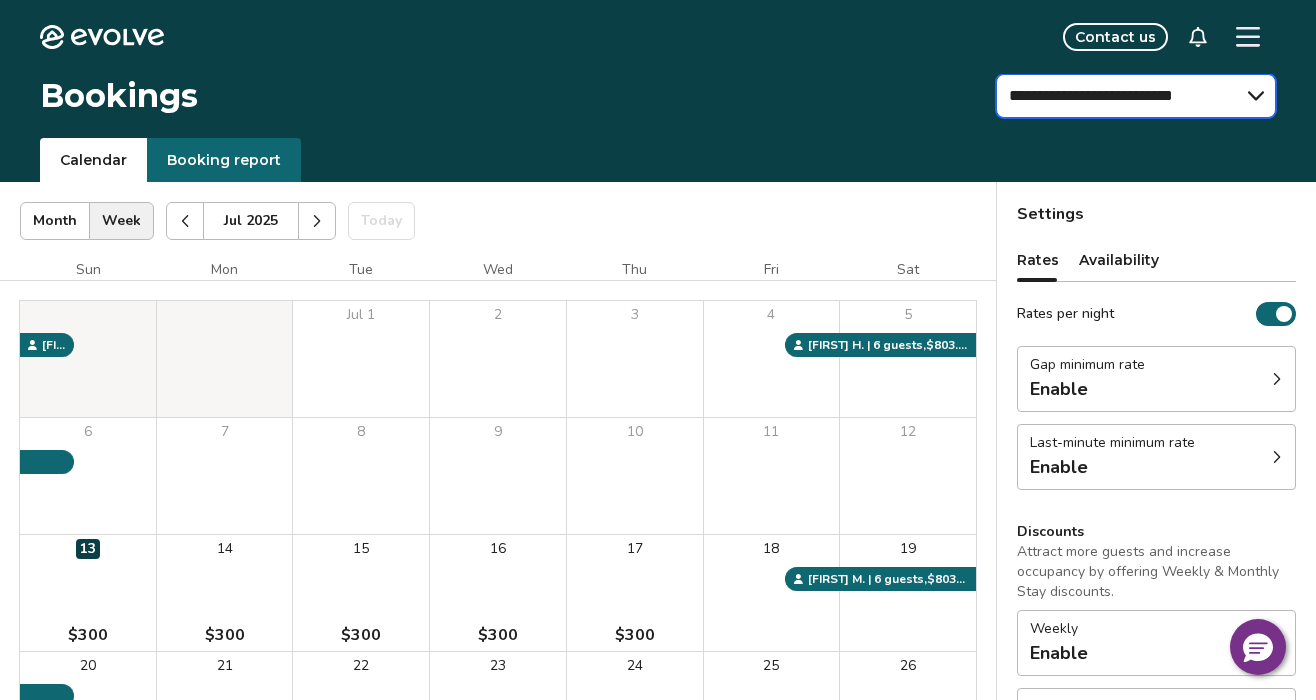 click on "**********" at bounding box center (1136, 96) 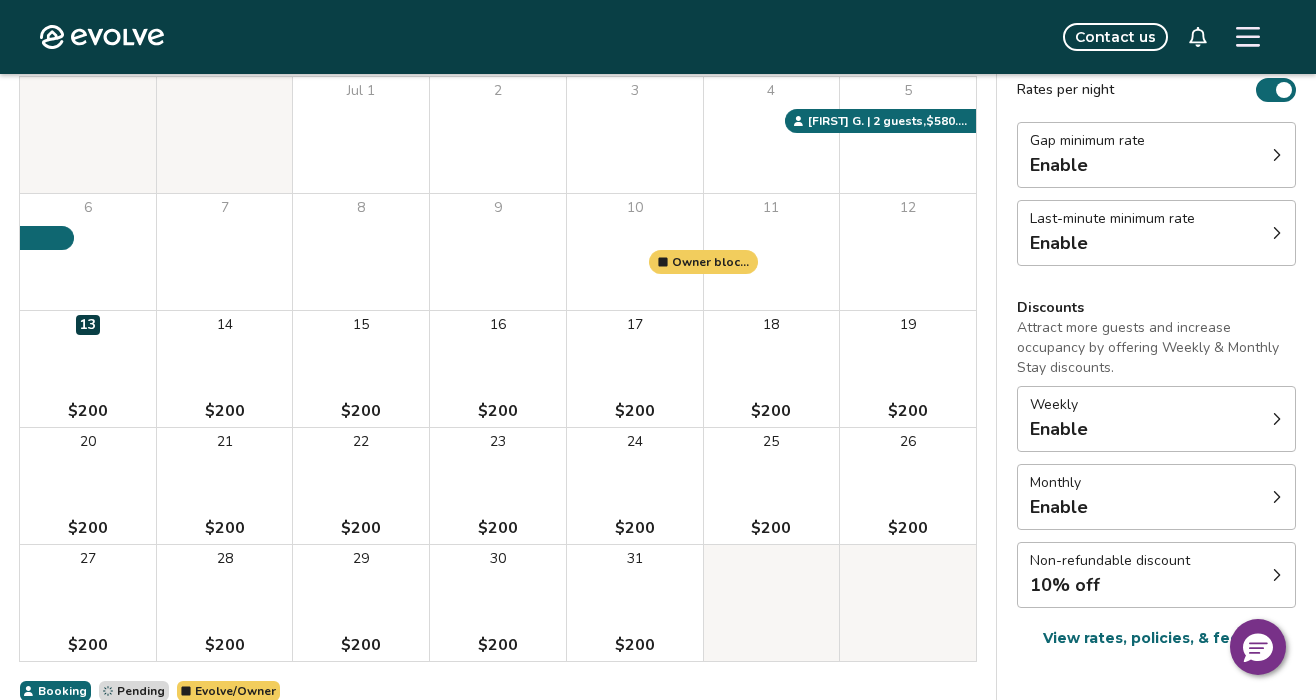 scroll, scrollTop: 223, scrollLeft: 0, axis: vertical 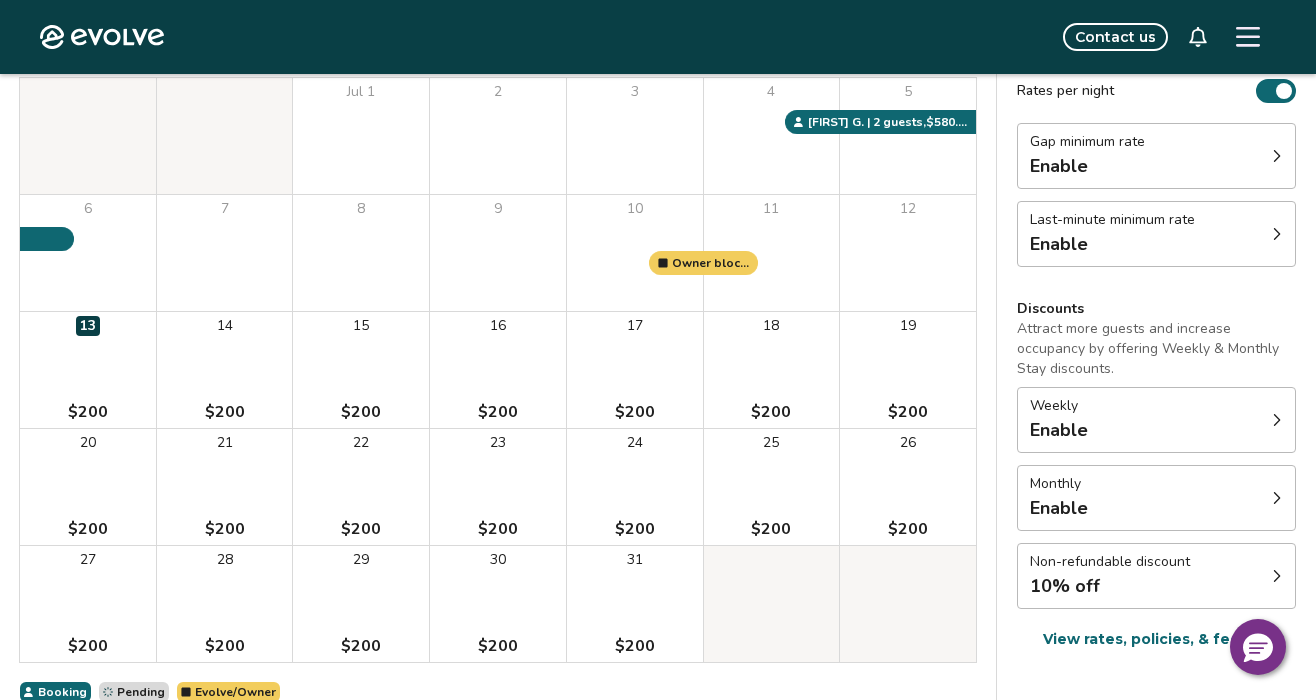click on "14 $200" at bounding box center (225, 370) 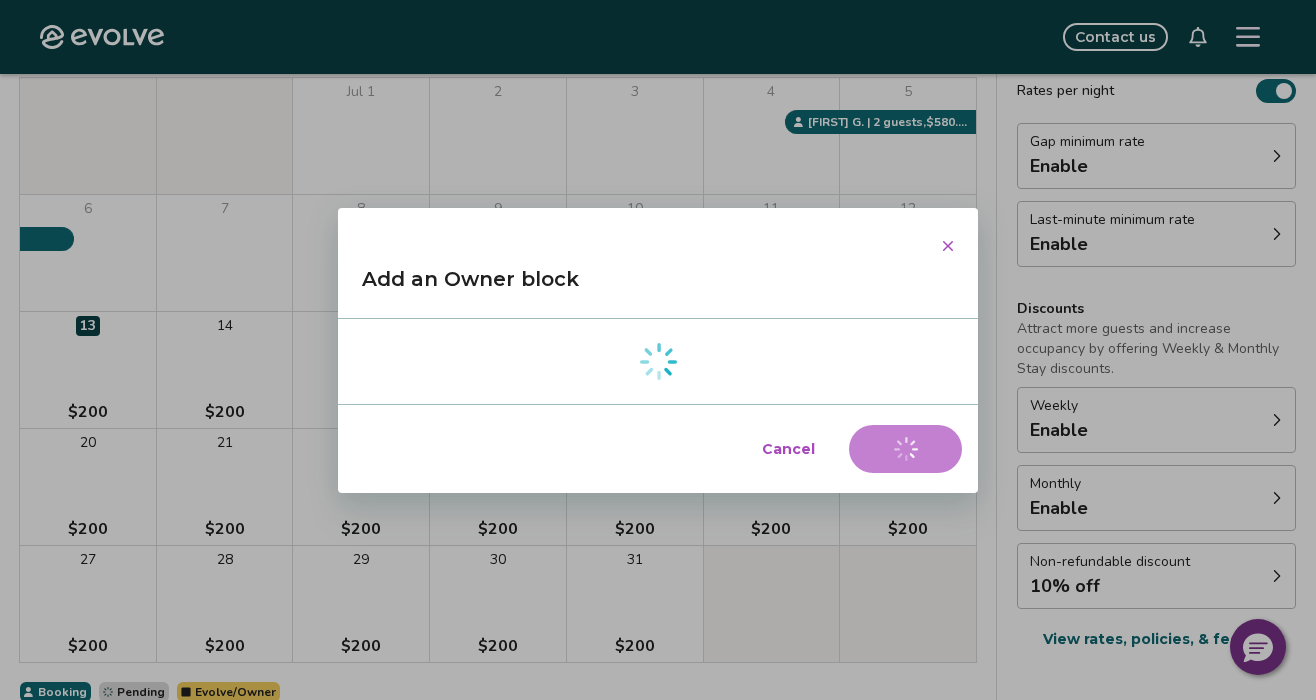 select on "**********" 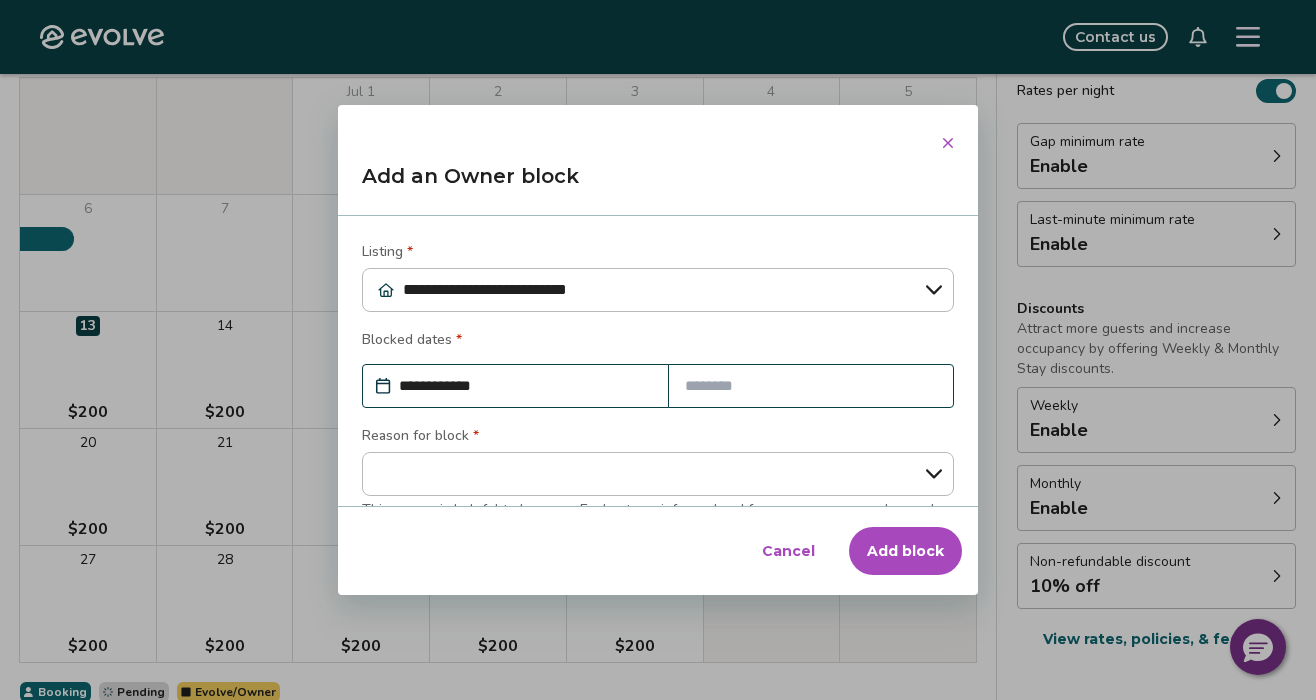 click 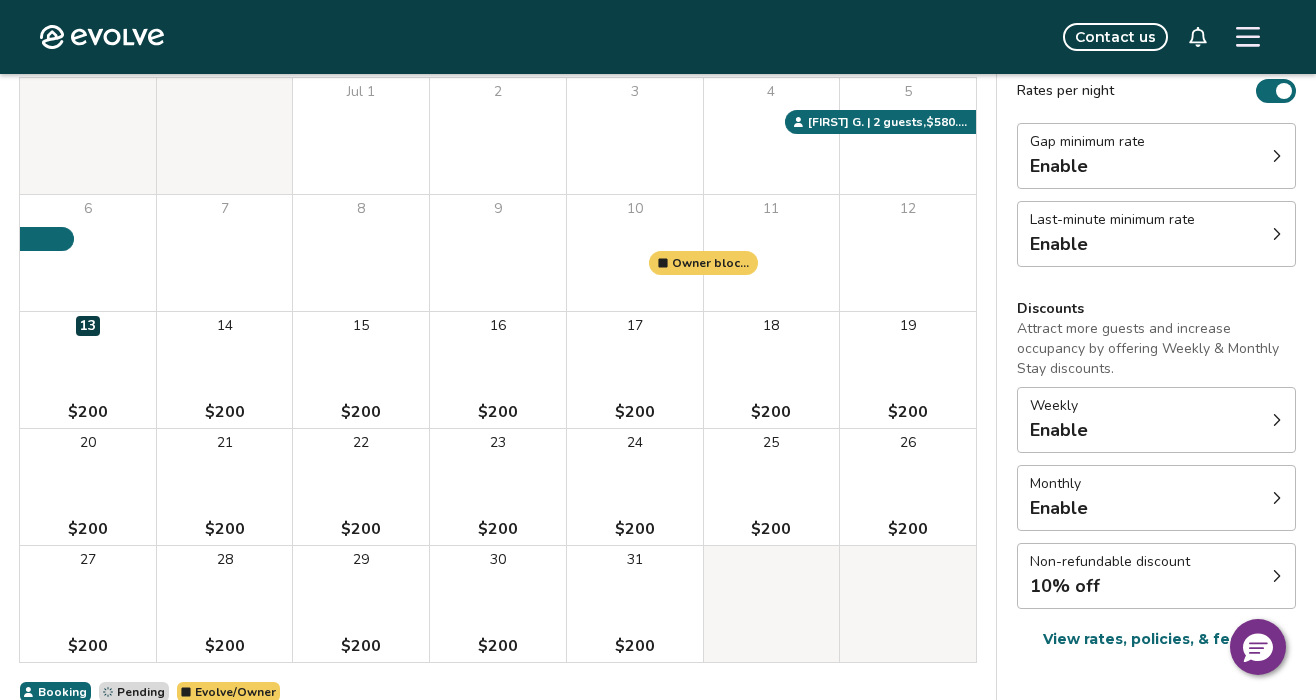 click on "14 $200" at bounding box center [225, 370] 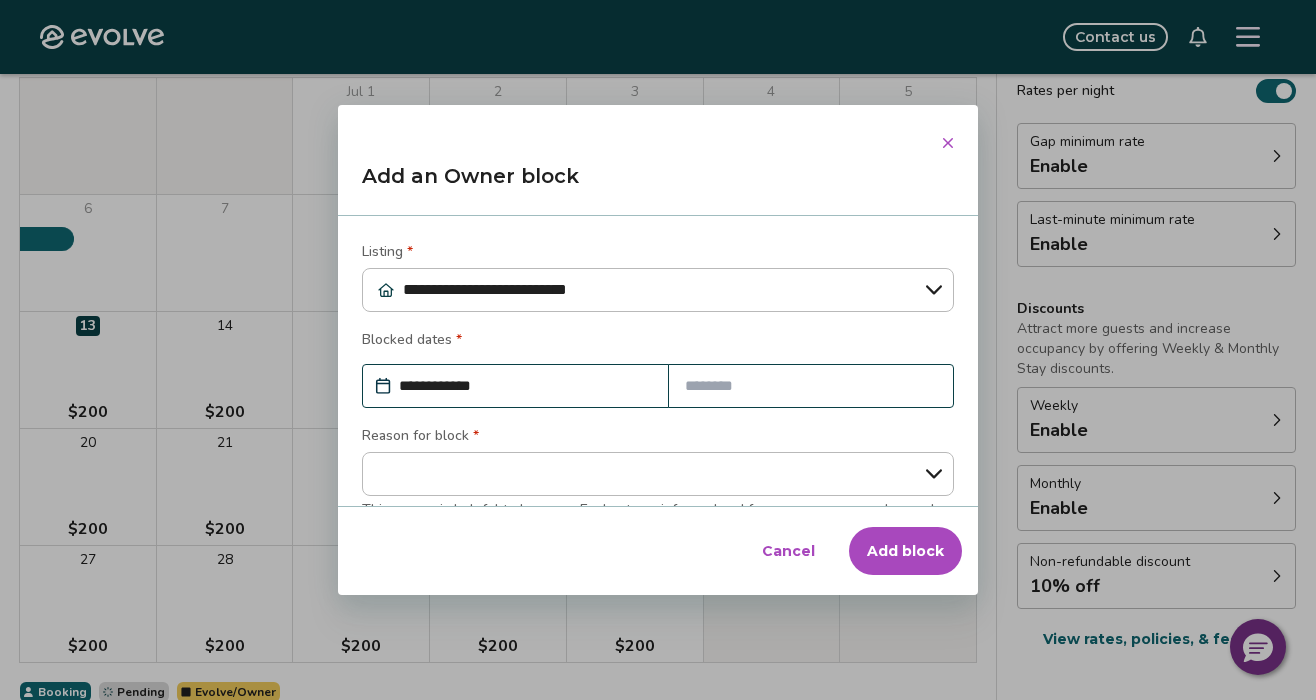 click at bounding box center (811, 386) 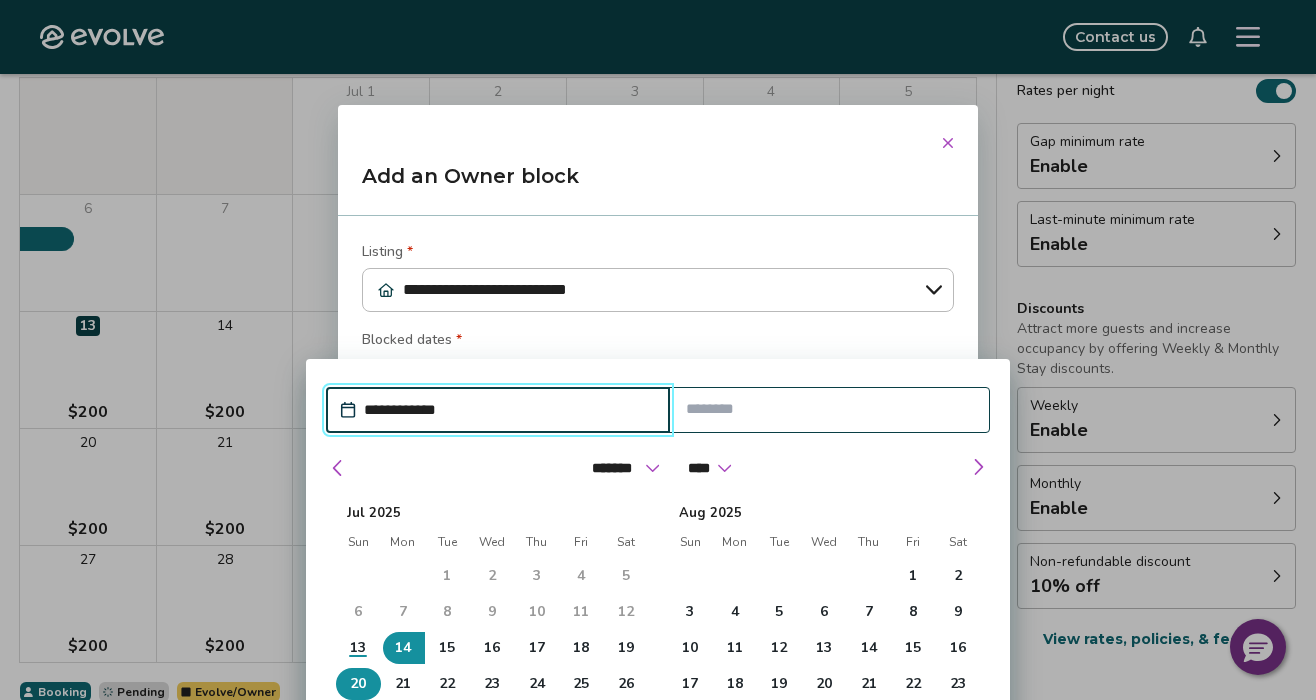 click on "20" at bounding box center [358, 684] 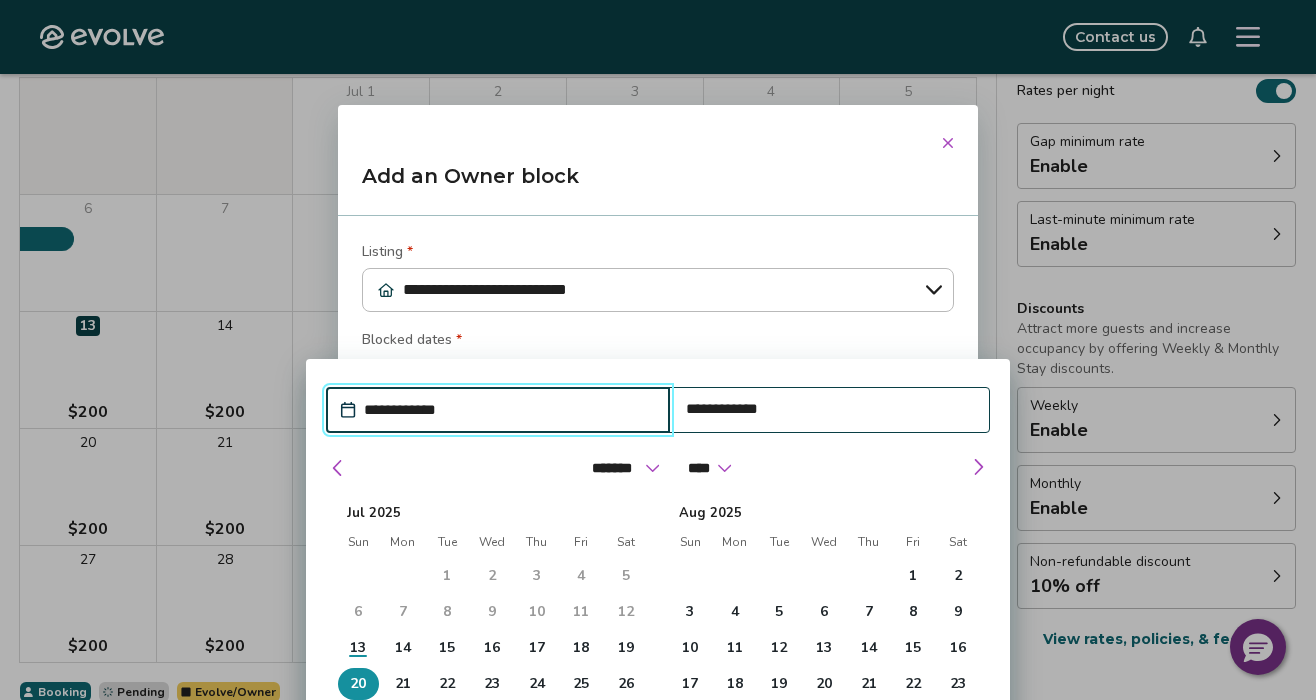 click on "**********" at bounding box center (508, 410) 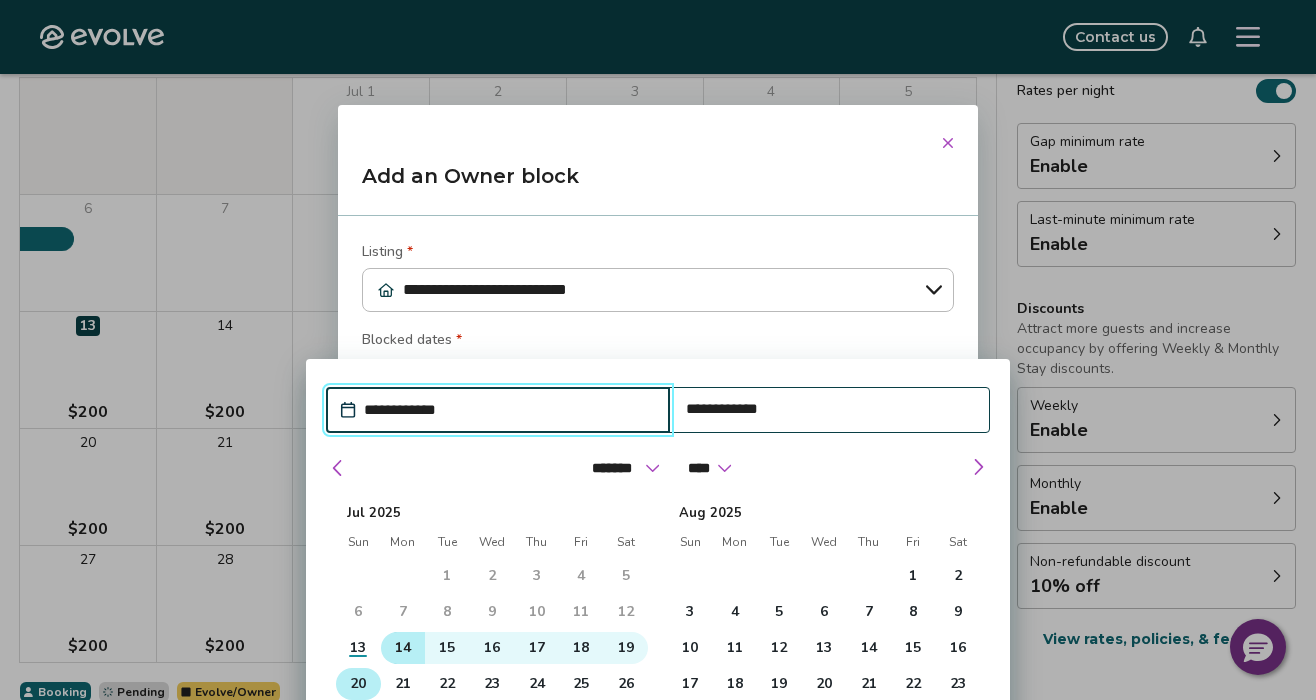 click on "14" at bounding box center (403, 648) 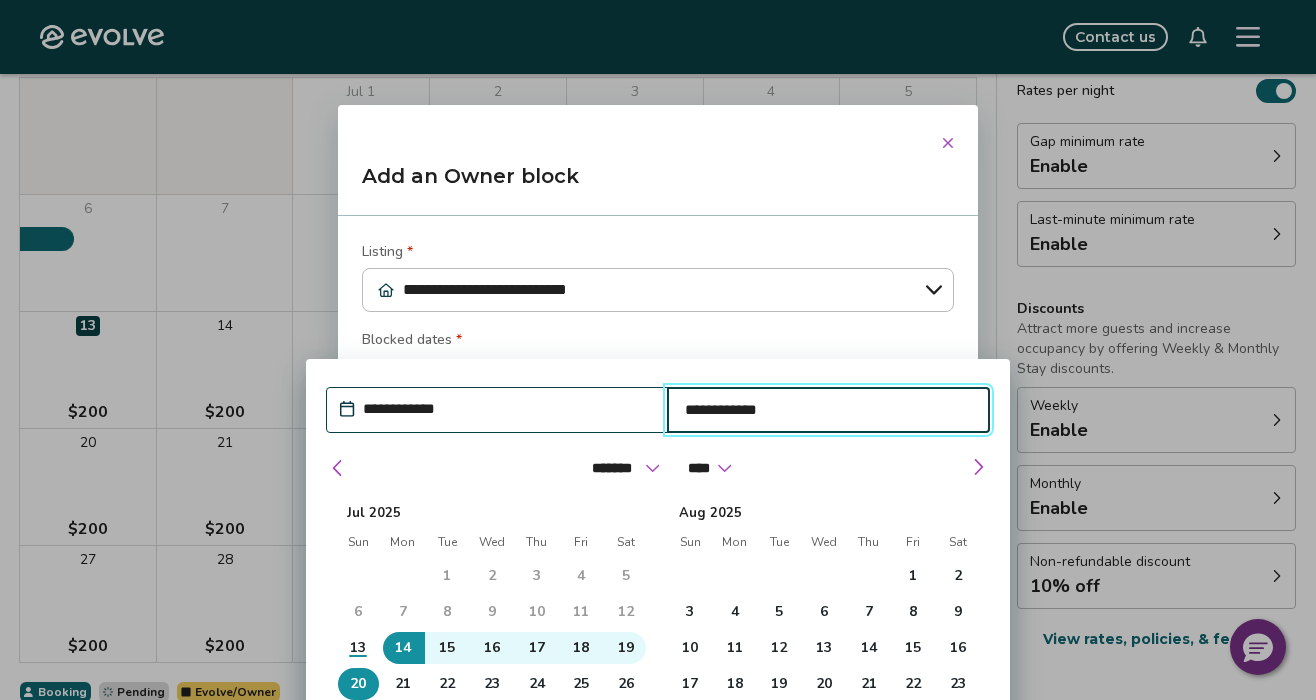 type on "*" 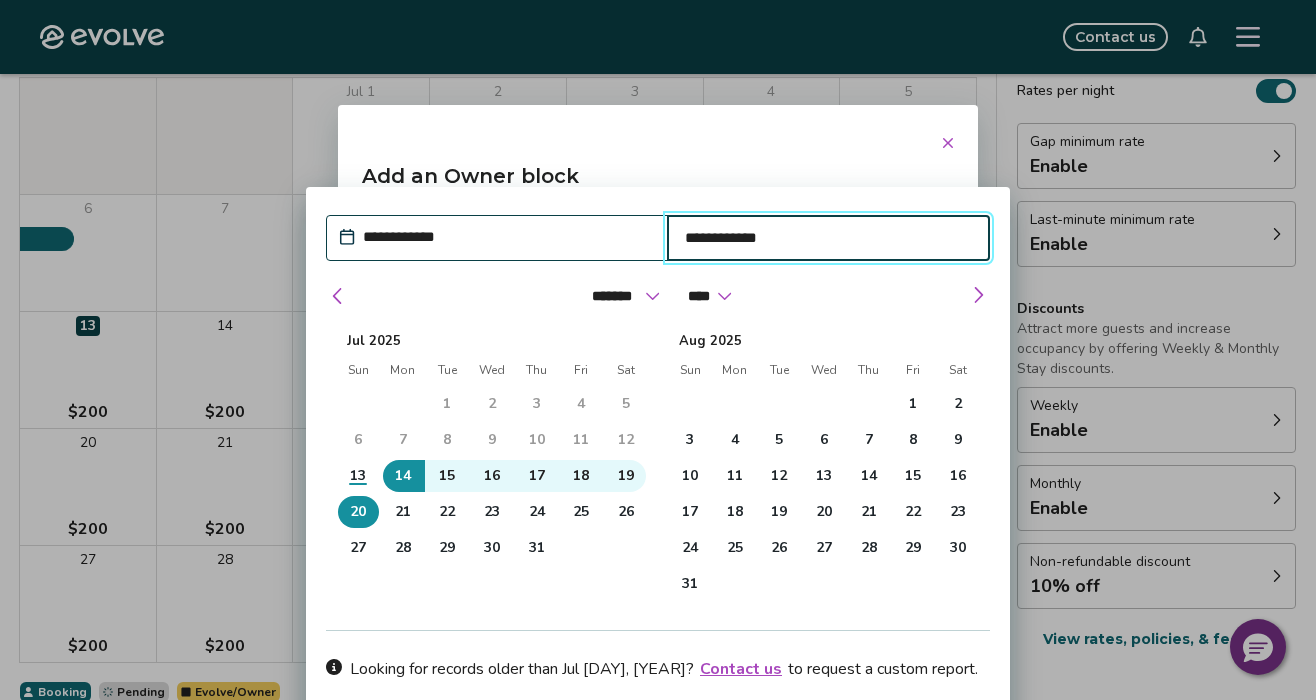 scroll, scrollTop: 173, scrollLeft: 0, axis: vertical 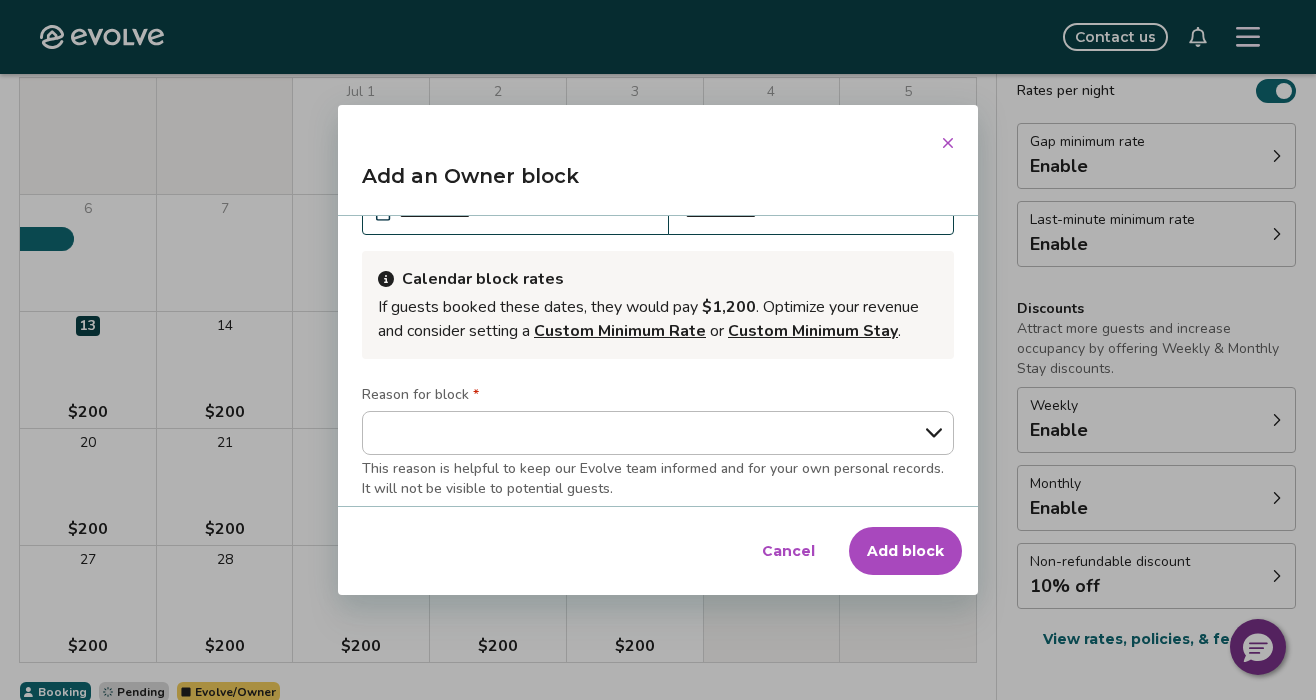 click on "Add an Owner block" at bounding box center (658, 184) 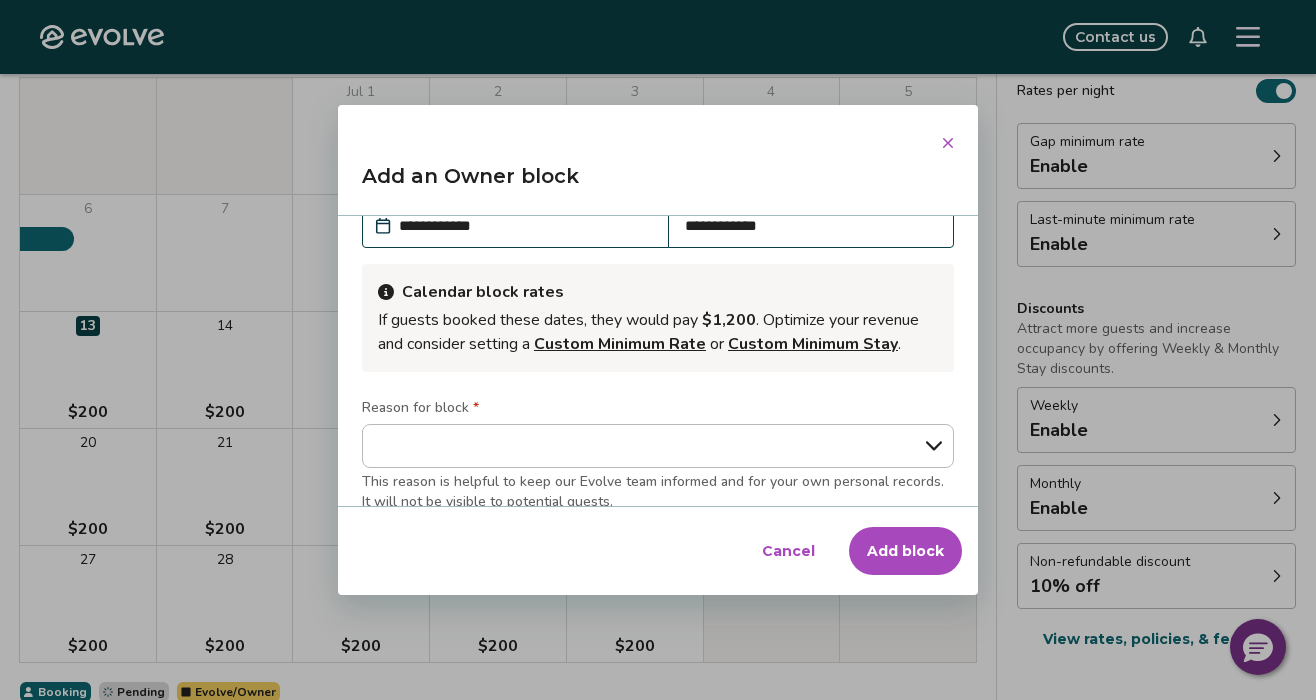 scroll, scrollTop: 171, scrollLeft: 0, axis: vertical 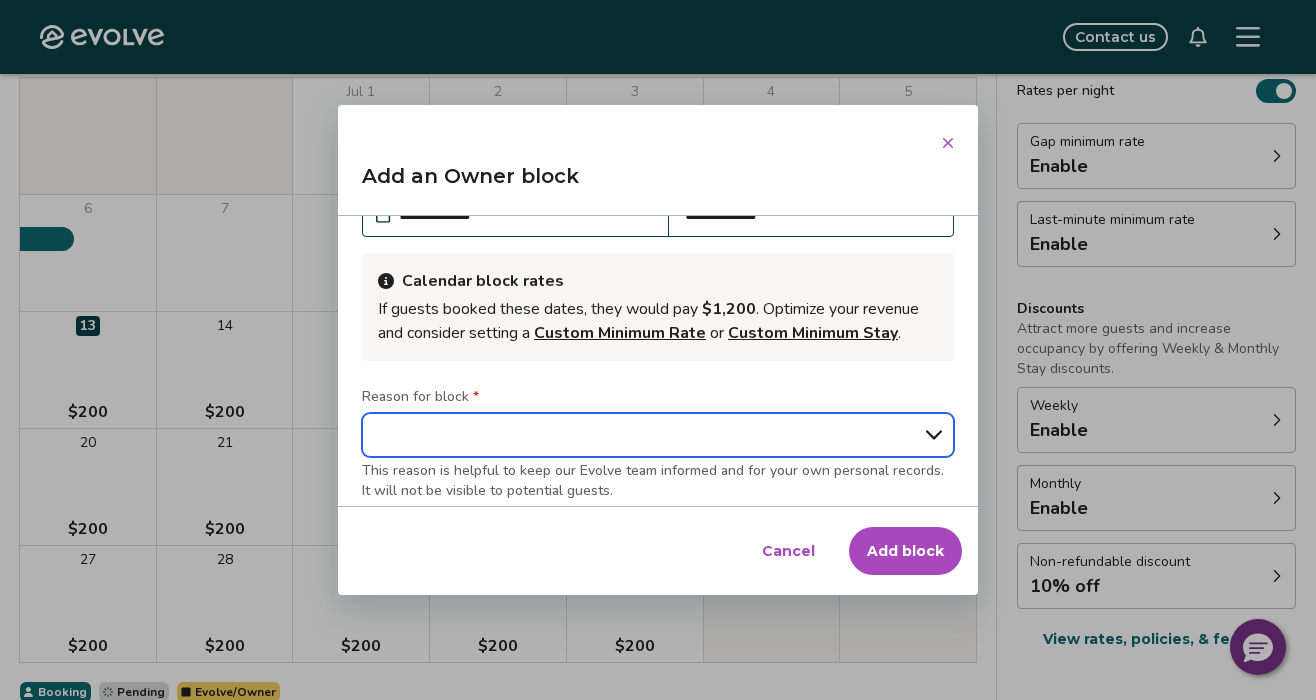 click on "**********" at bounding box center [658, 435] 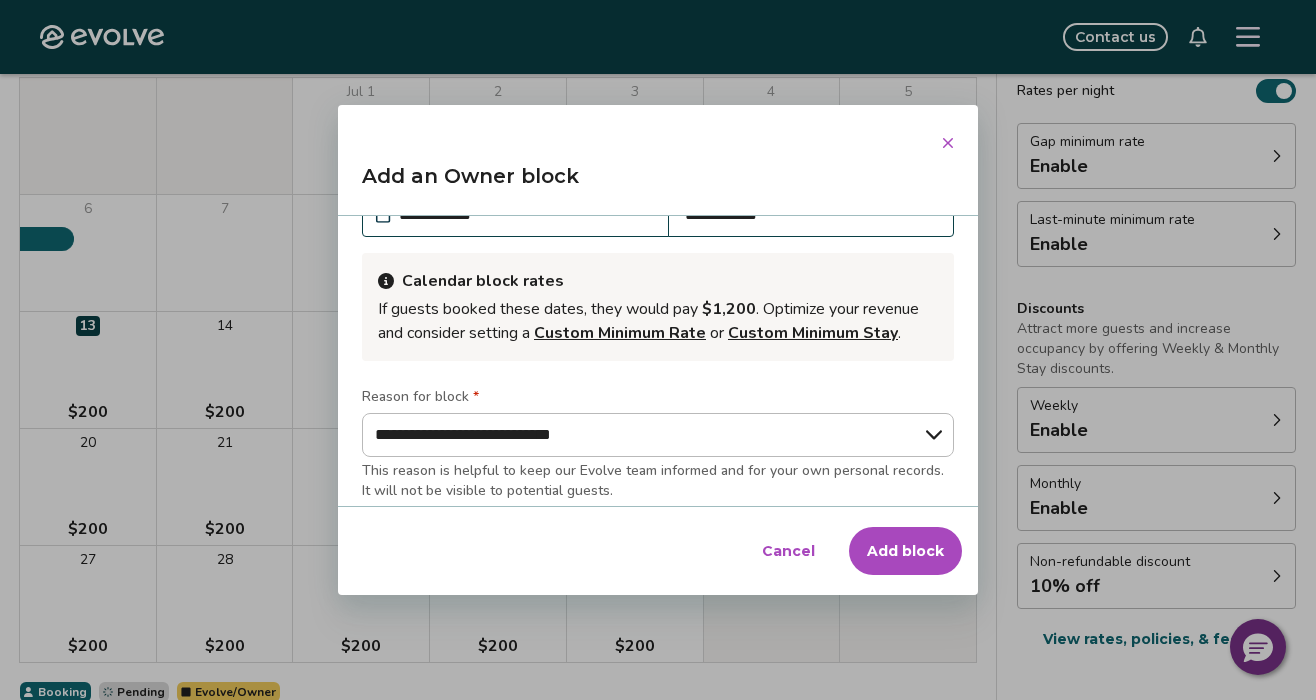 click on "Add block" at bounding box center [905, 551] 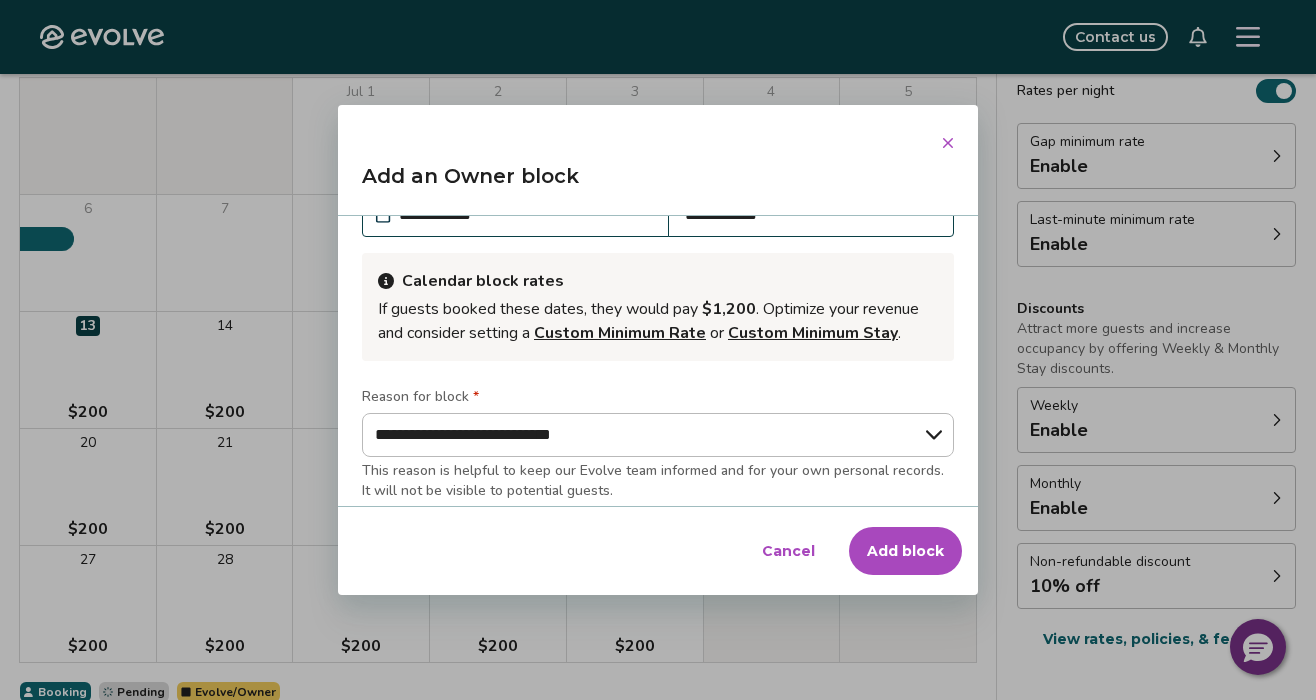 click on "Cancel Add block" at bounding box center [658, 551] 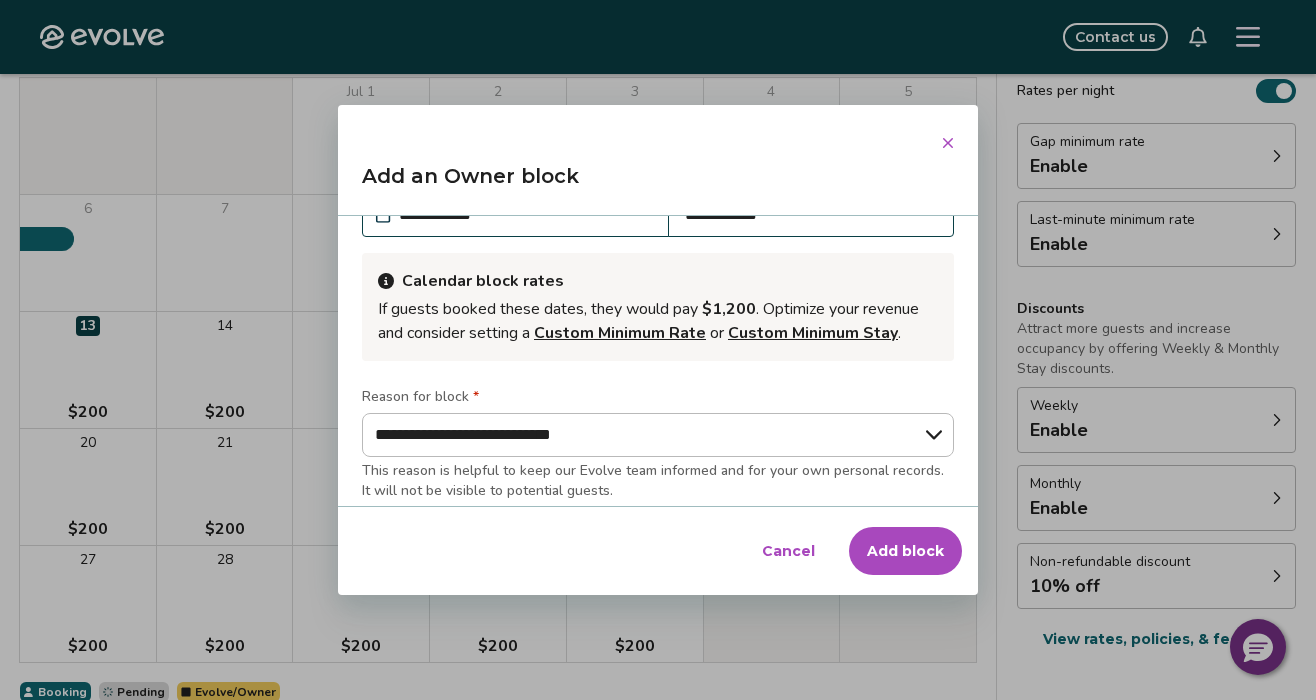 click on "Add block" at bounding box center [905, 551] 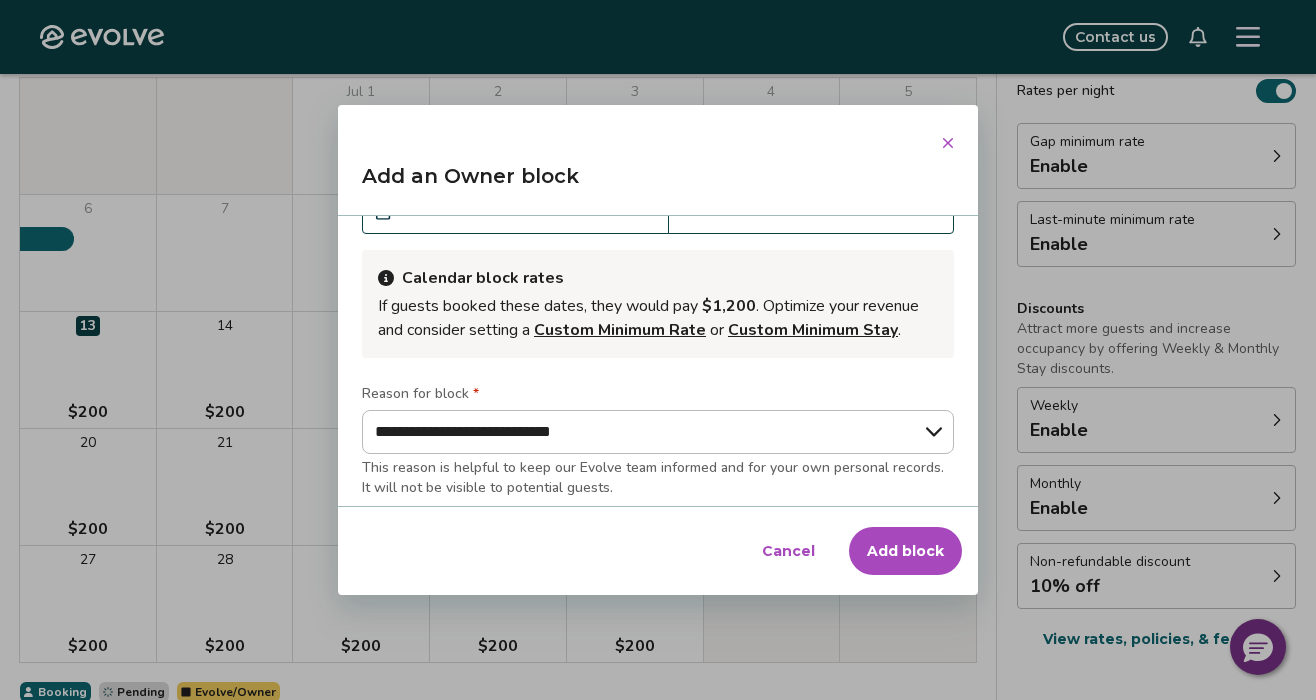 click on "Add block" at bounding box center [905, 551] 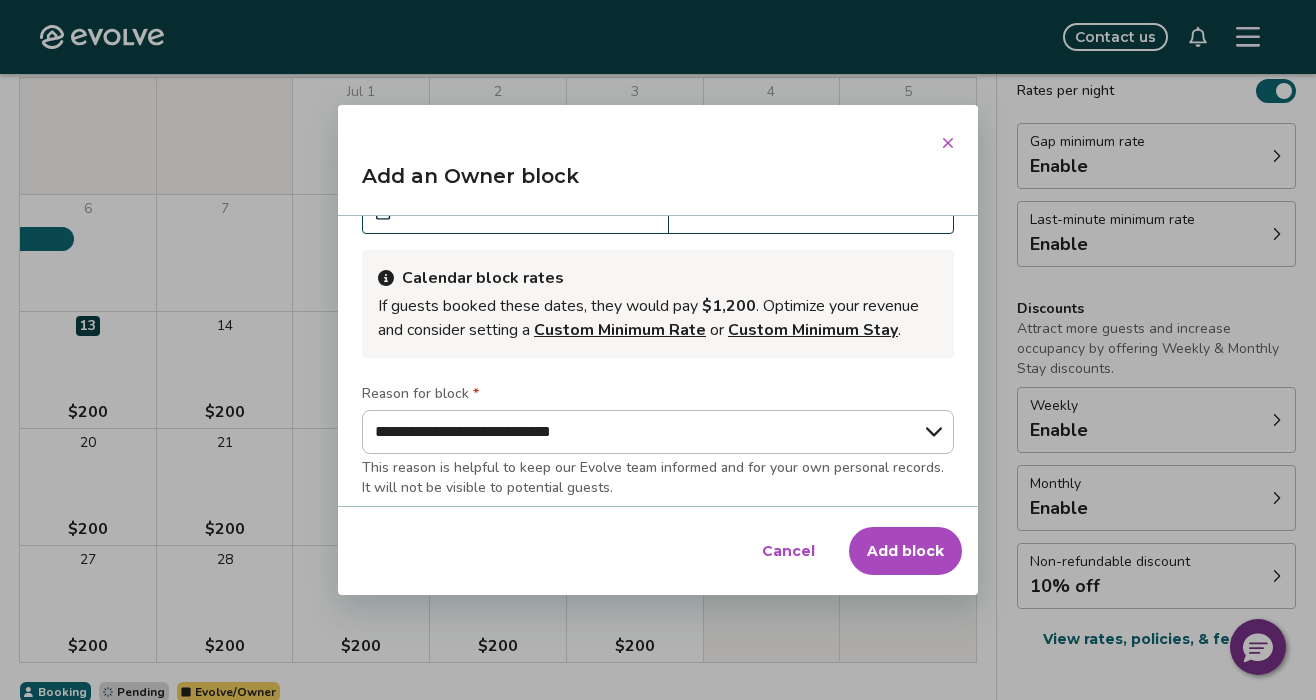 click at bounding box center (948, 143) 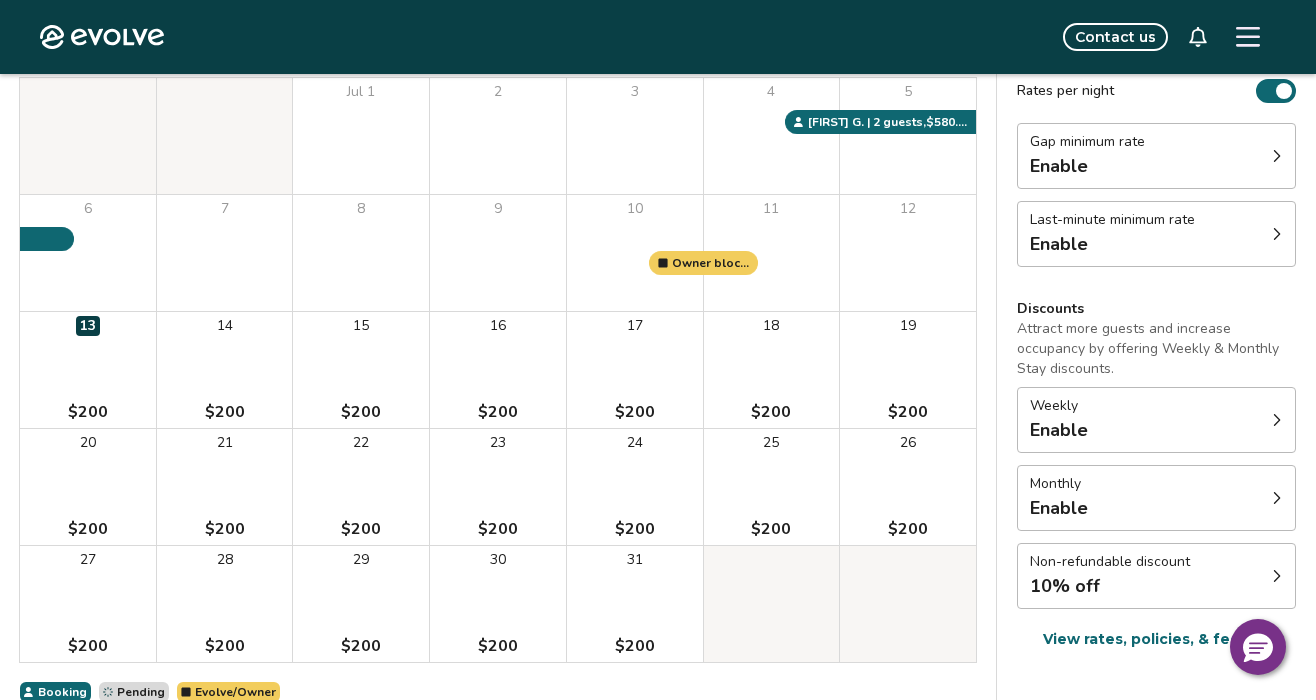 click on "14 $200" at bounding box center (225, 370) 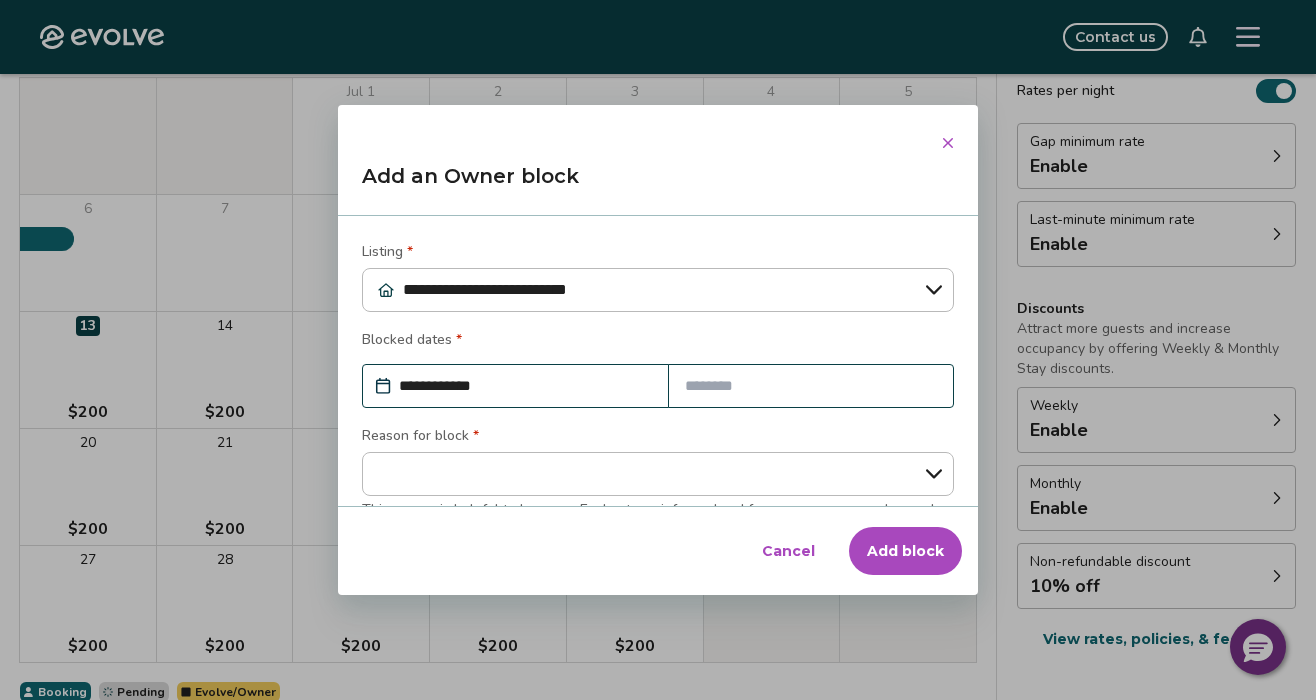 click at bounding box center [811, 386] 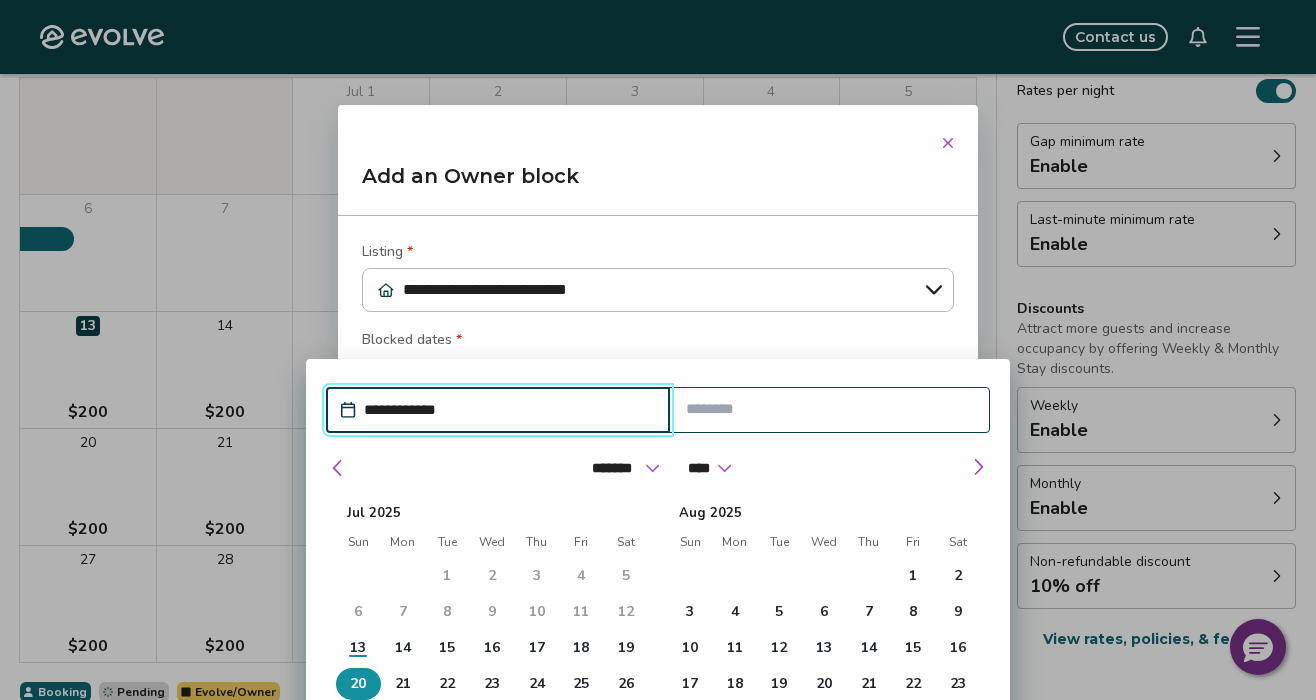 click on "20" at bounding box center (358, 684) 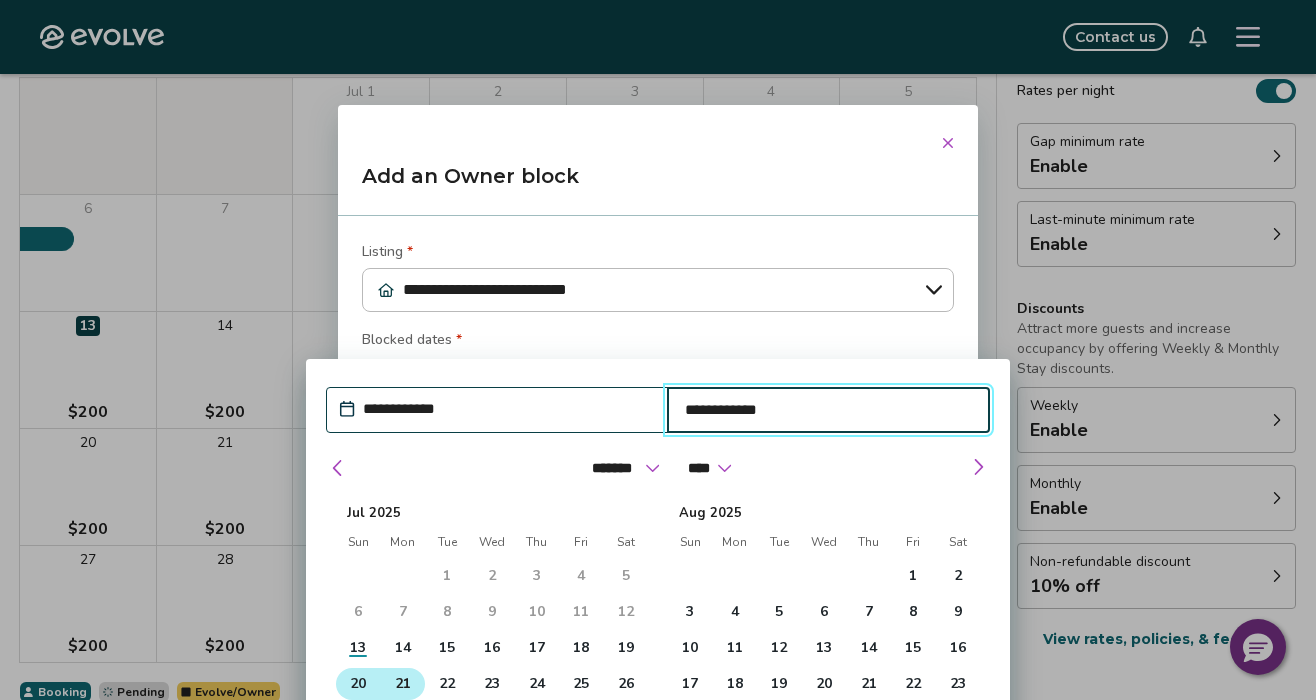 click on "21" at bounding box center [403, 684] 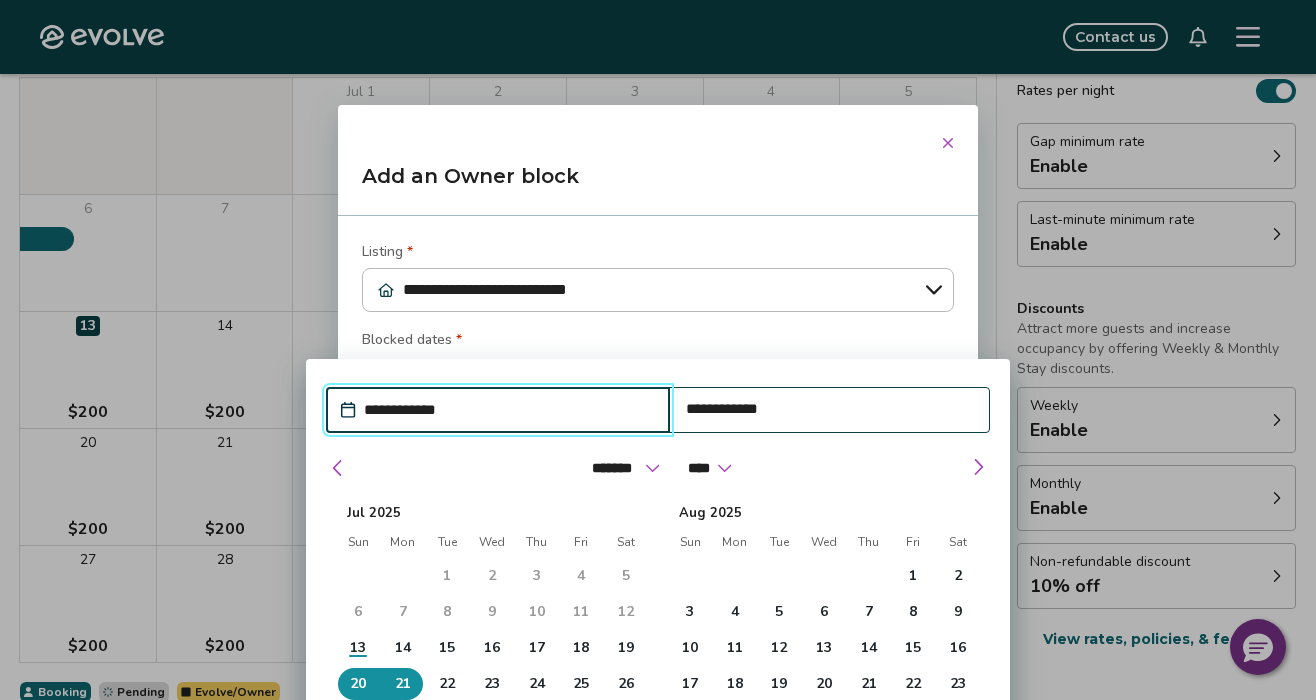 click on "21" at bounding box center [403, 684] 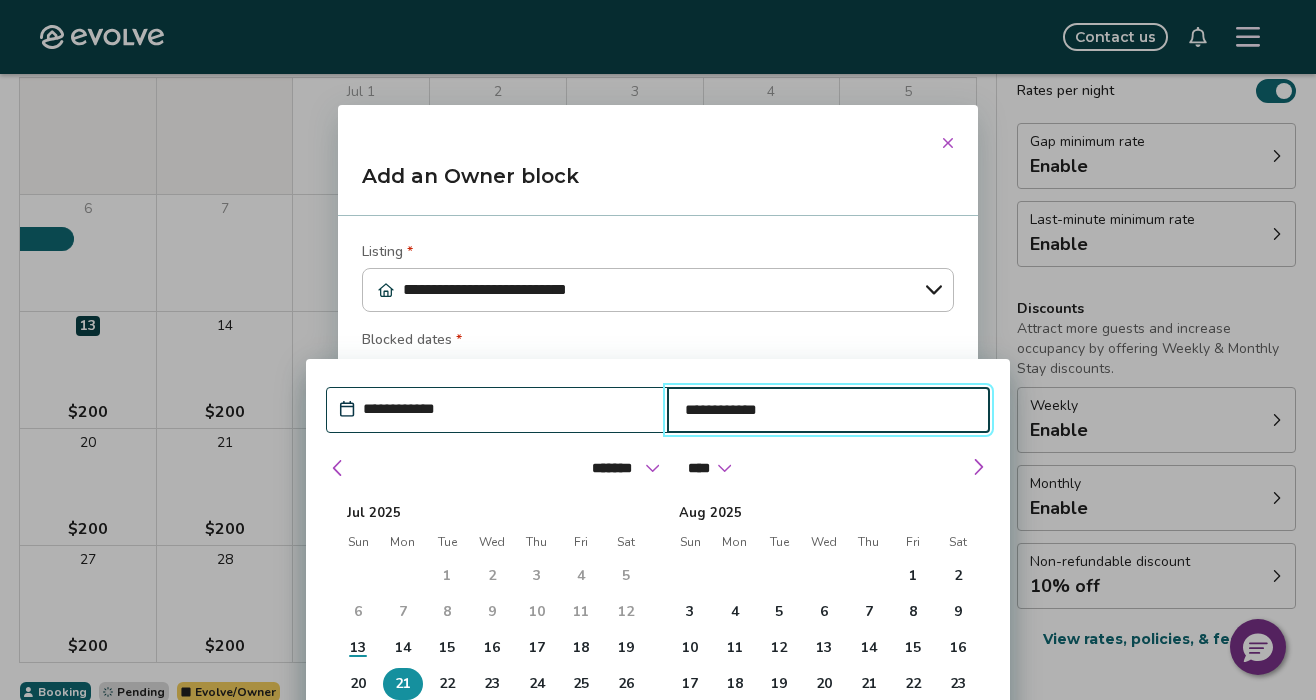 click on "Aug 2025 Sun Mon Tue Wed Thu Fri Sat 27 28 29 30 31 1 2 3 4 5 6 7 8 9 10 11 12 13 14 15 16 17 18 19 20 21 22 23 24 25 26 27 28 29 30 31 1 2 3 4 5 6" at bounding box center (824, 643) 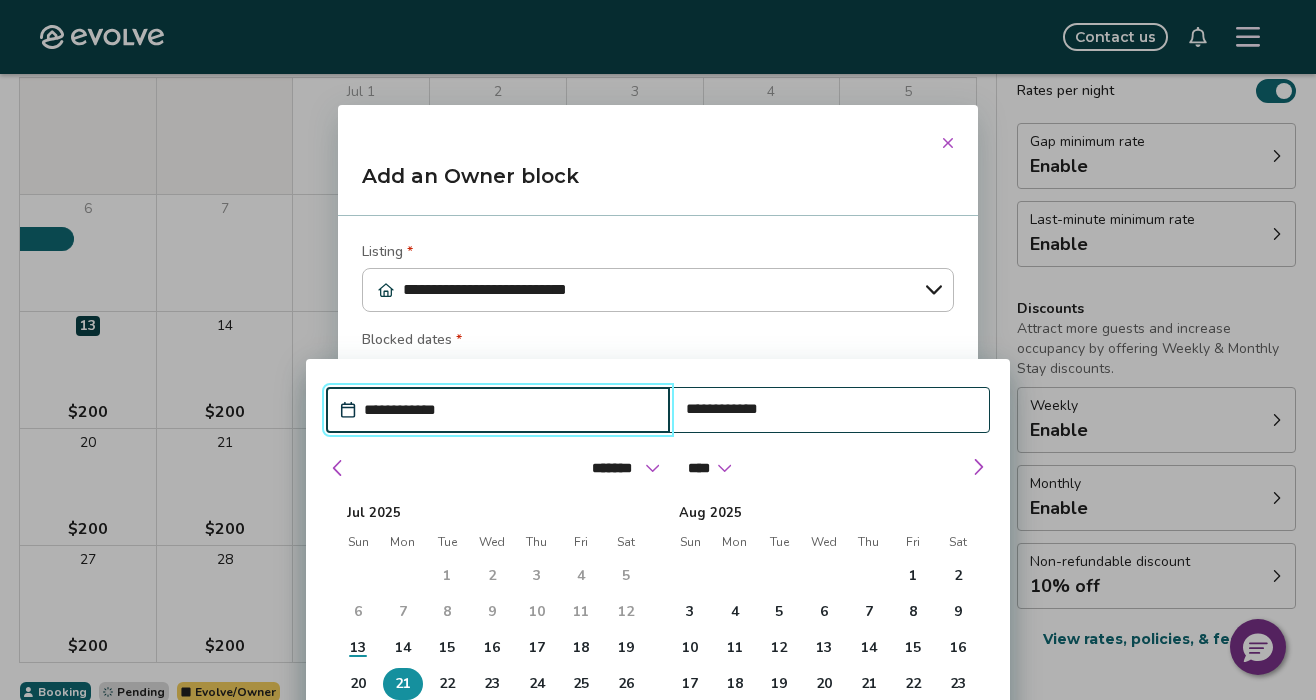 drag, startPoint x: 399, startPoint y: 407, endPoint x: 410, endPoint y: 400, distance: 13.038404 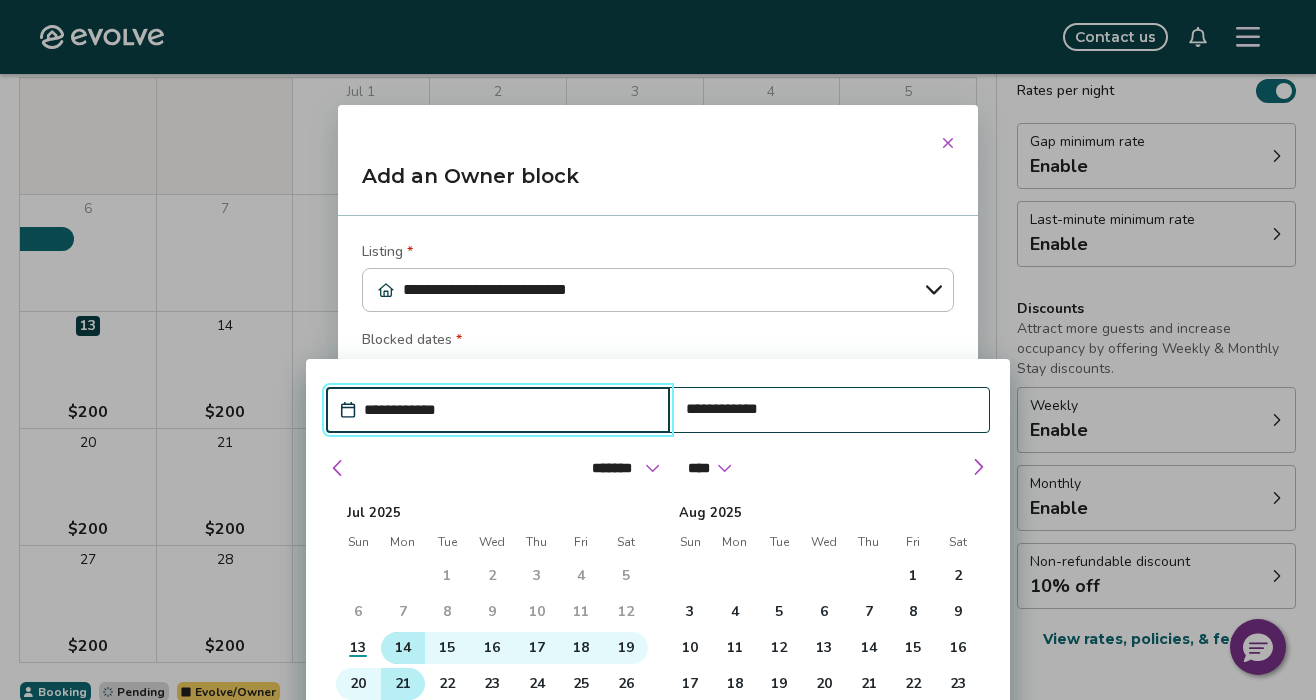 click on "14" at bounding box center [403, 648] 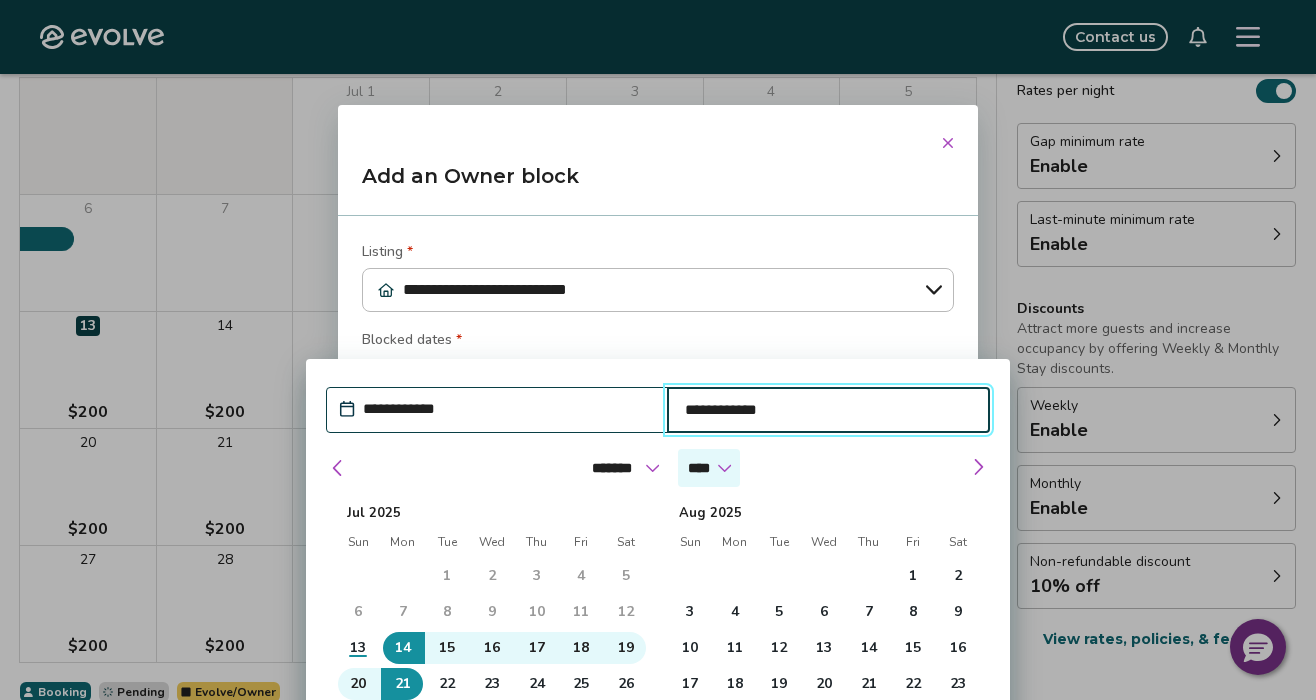type on "*" 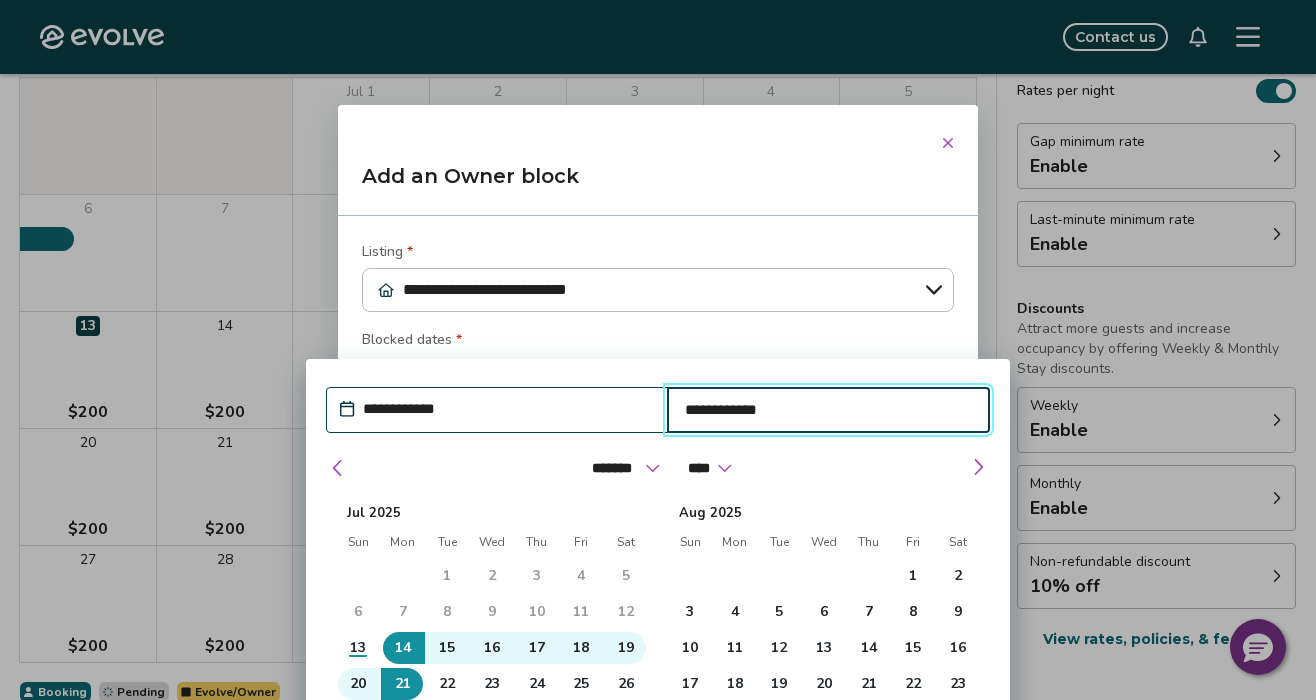 type 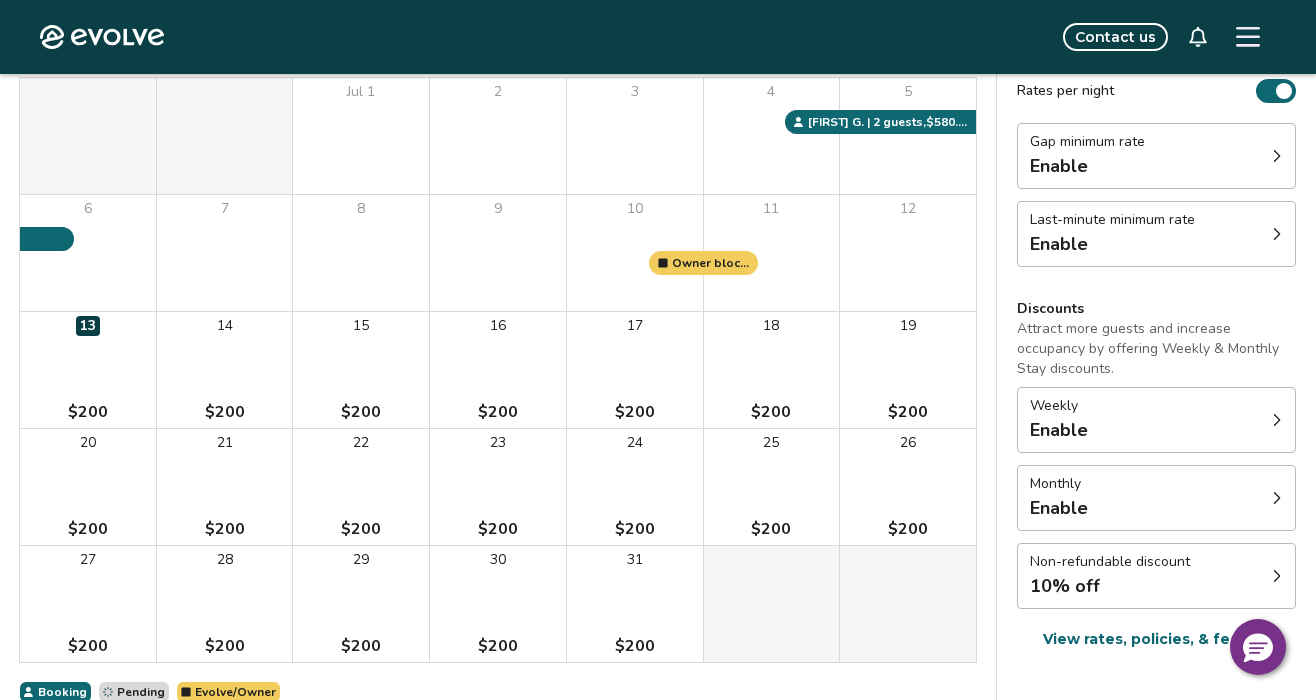 scroll, scrollTop: 334, scrollLeft: 0, axis: vertical 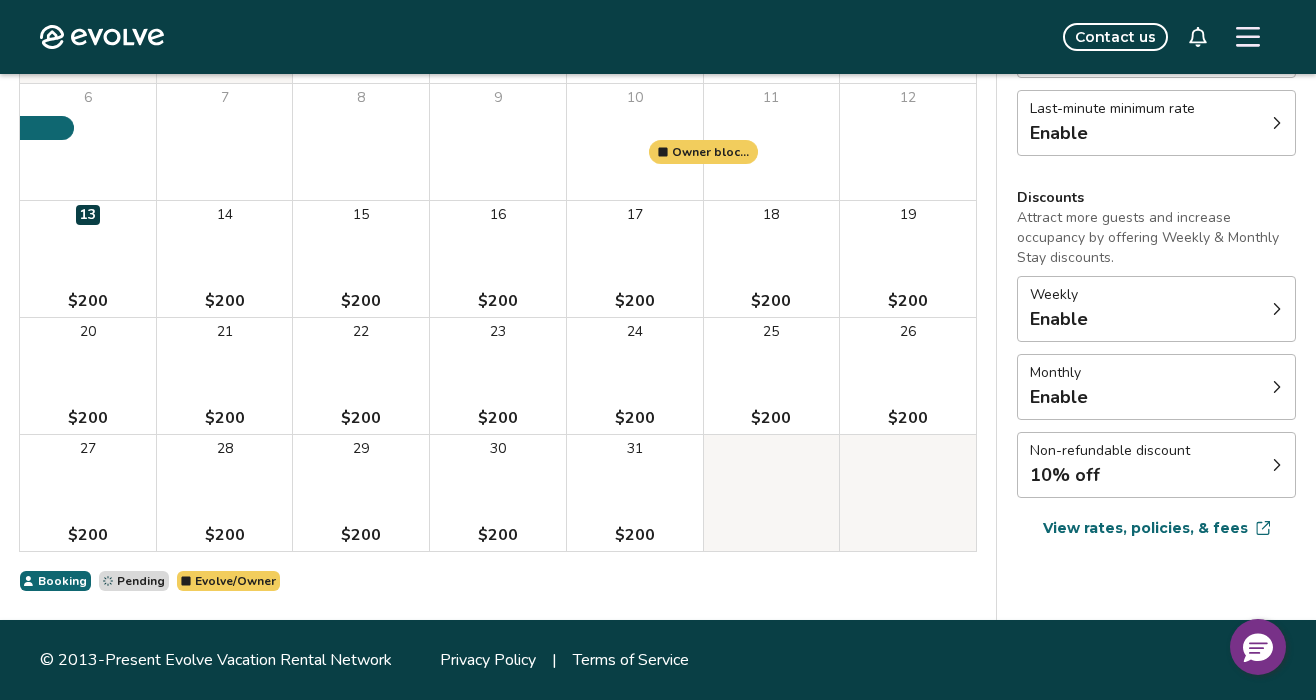 click on "14 $200" at bounding box center (225, 259) 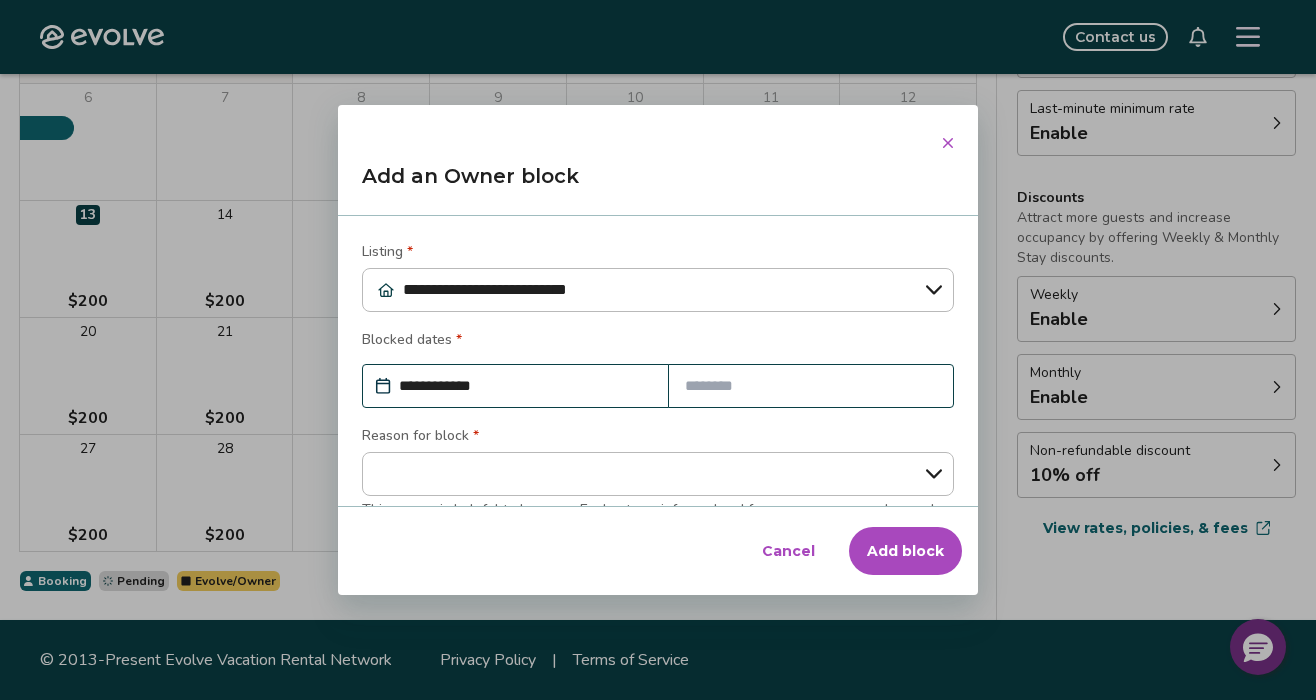 click at bounding box center [811, 386] 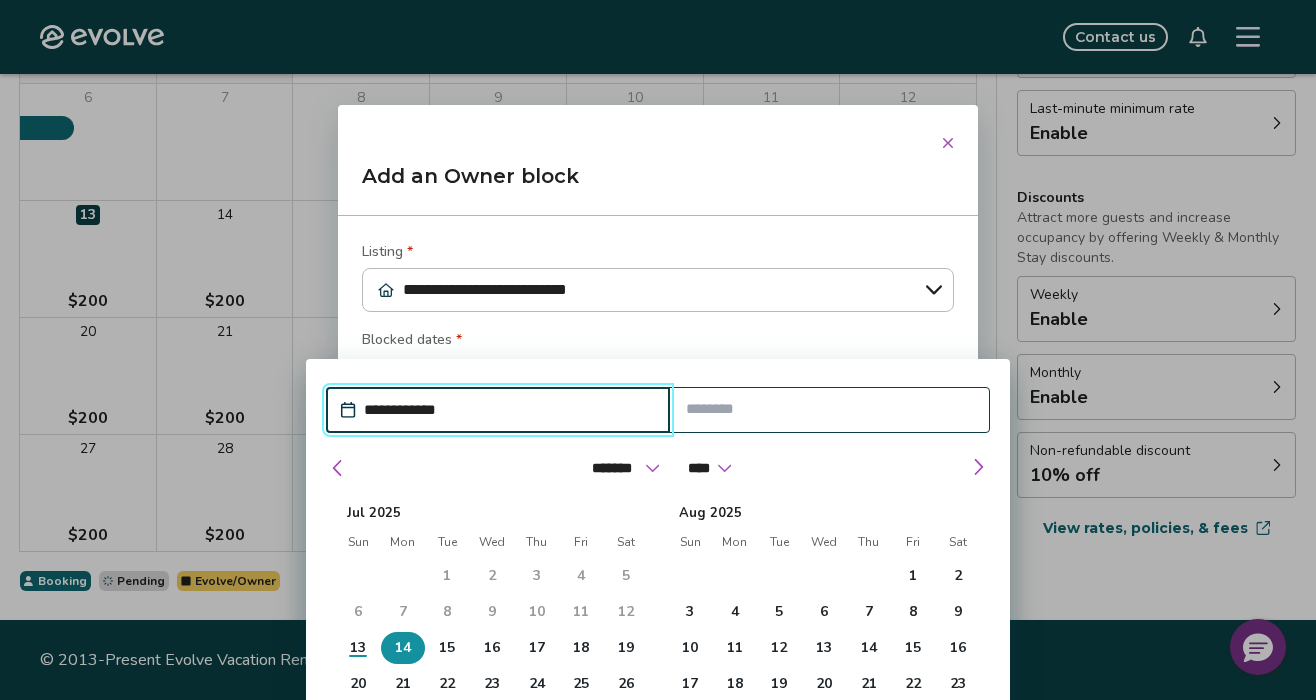 type on "*" 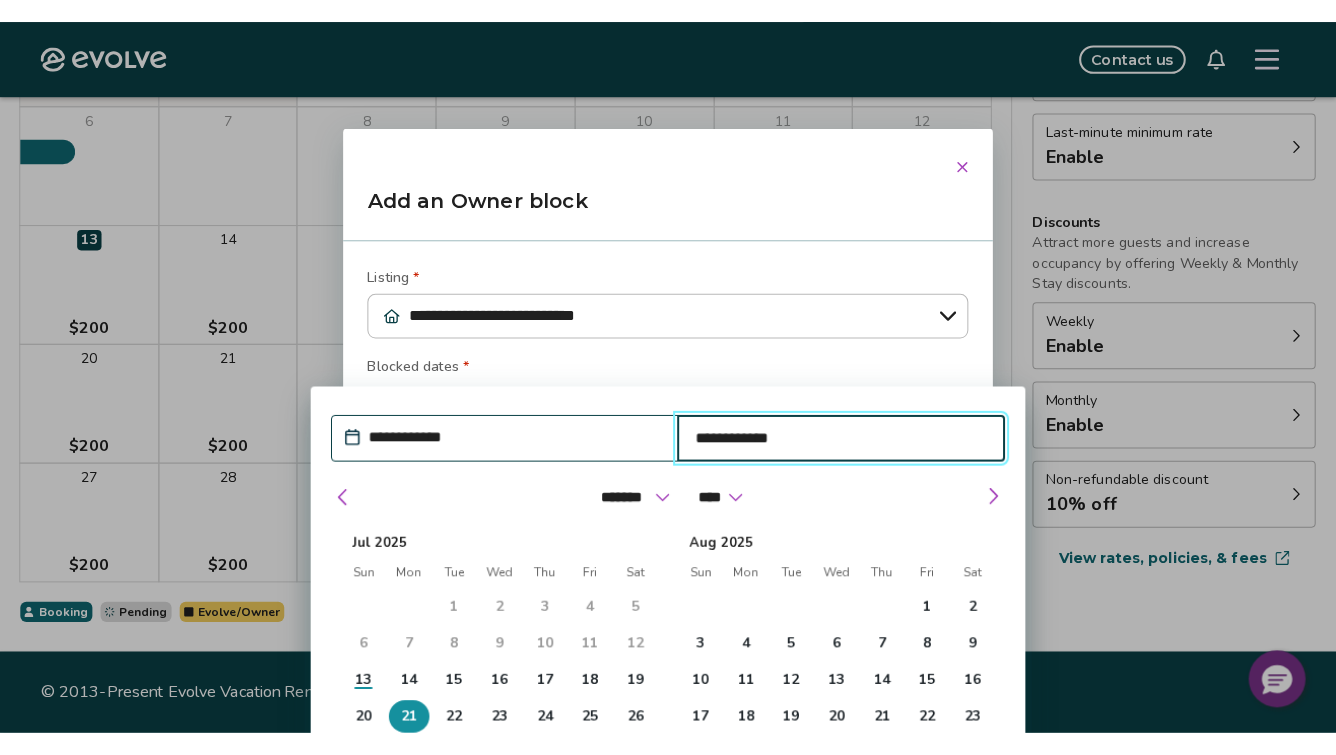scroll, scrollTop: 198, scrollLeft: 0, axis: vertical 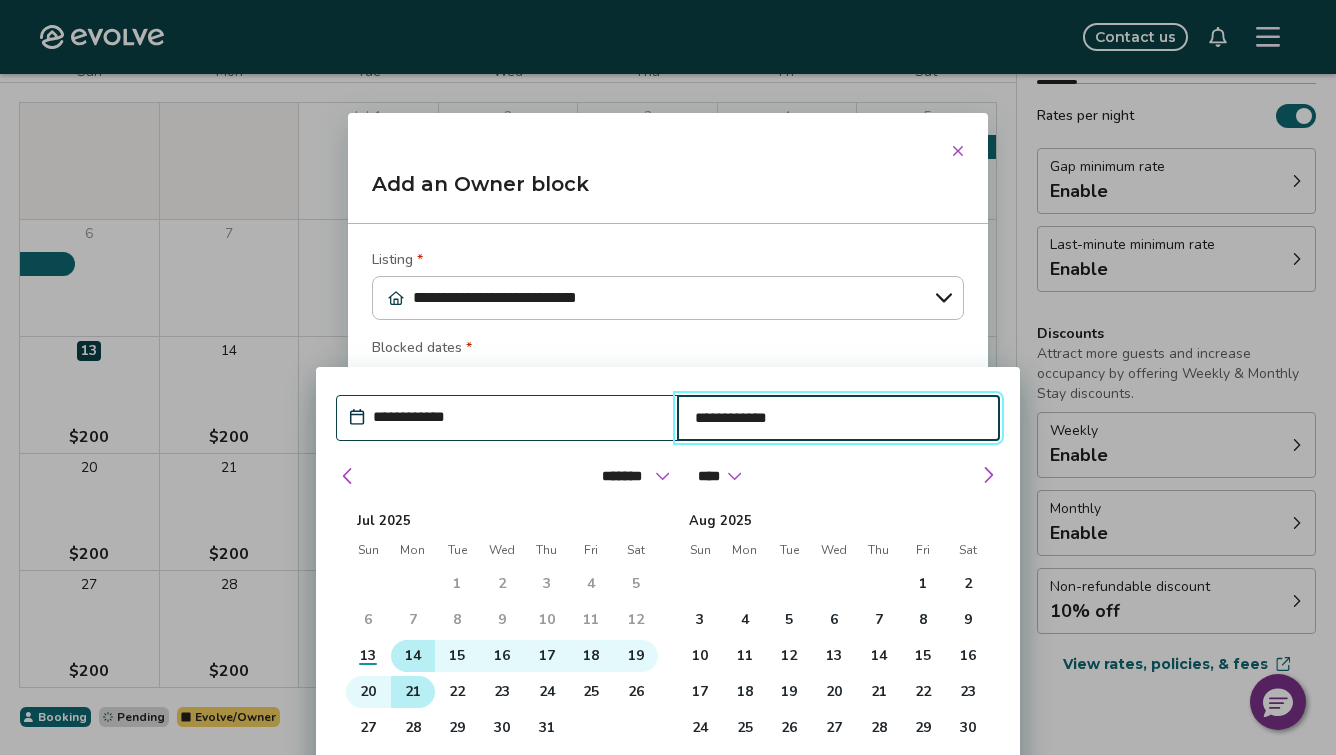 click on "14" at bounding box center (413, 656) 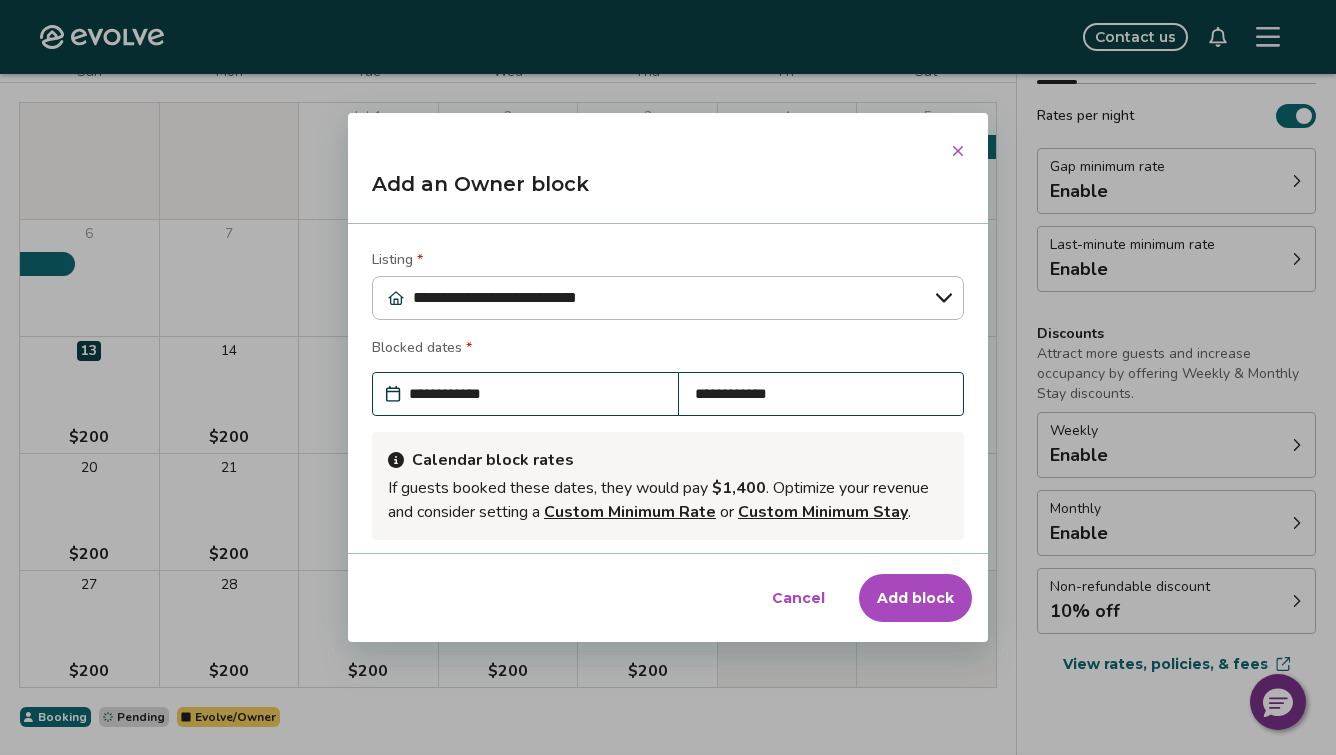 click on "**********" at bounding box center [668, 377] 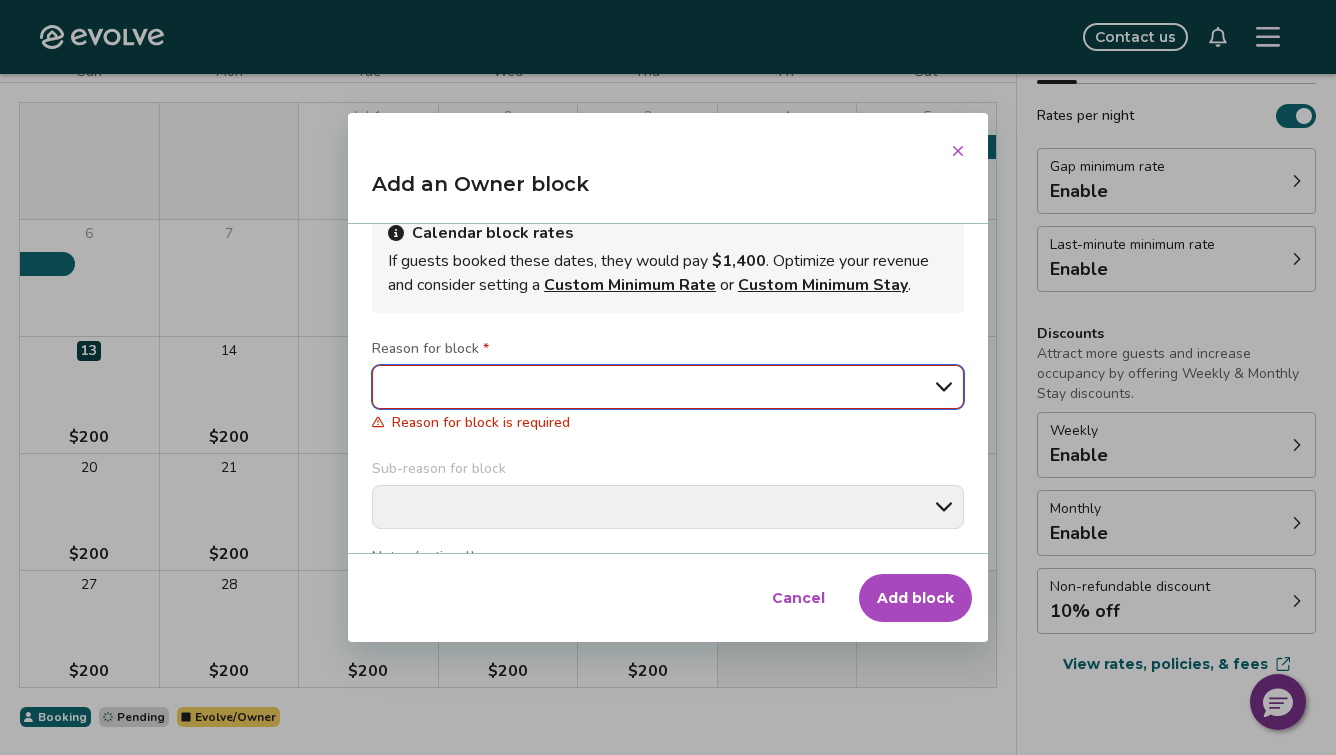 click on "**********" at bounding box center (668, 387) 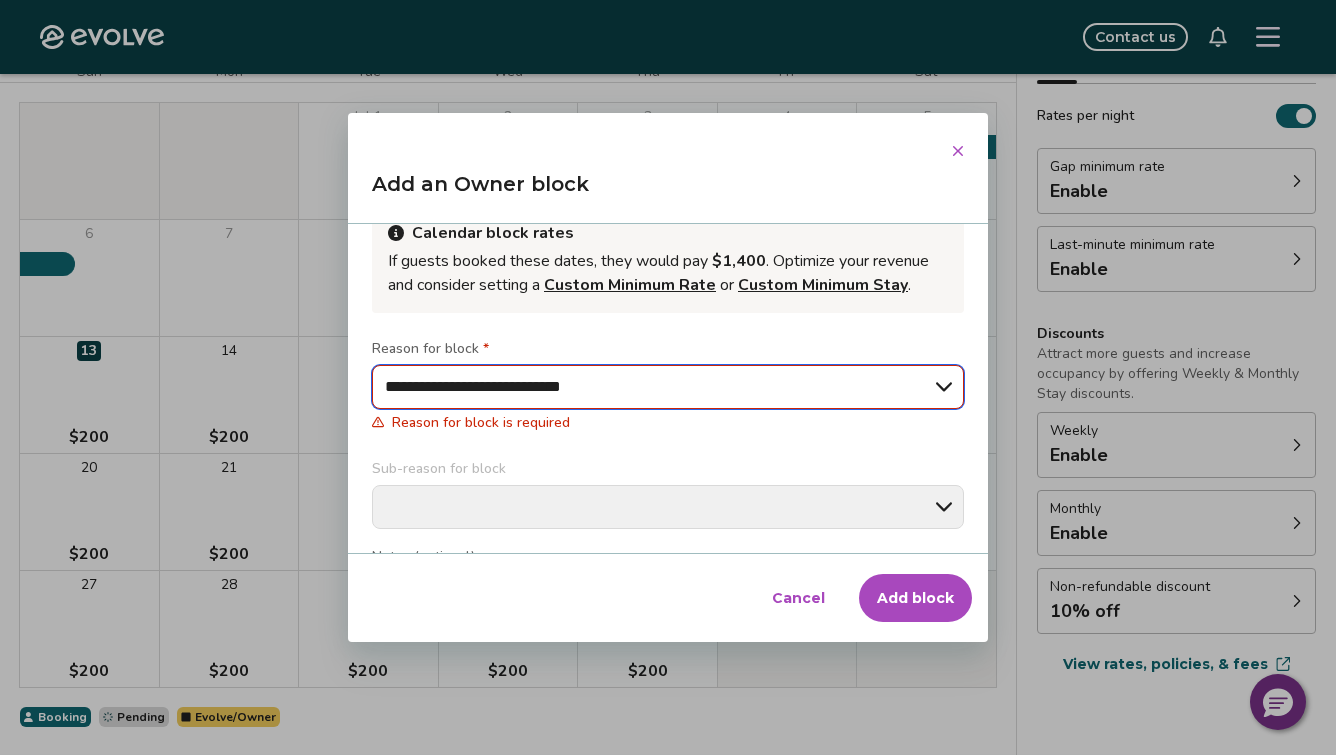 type on "*" 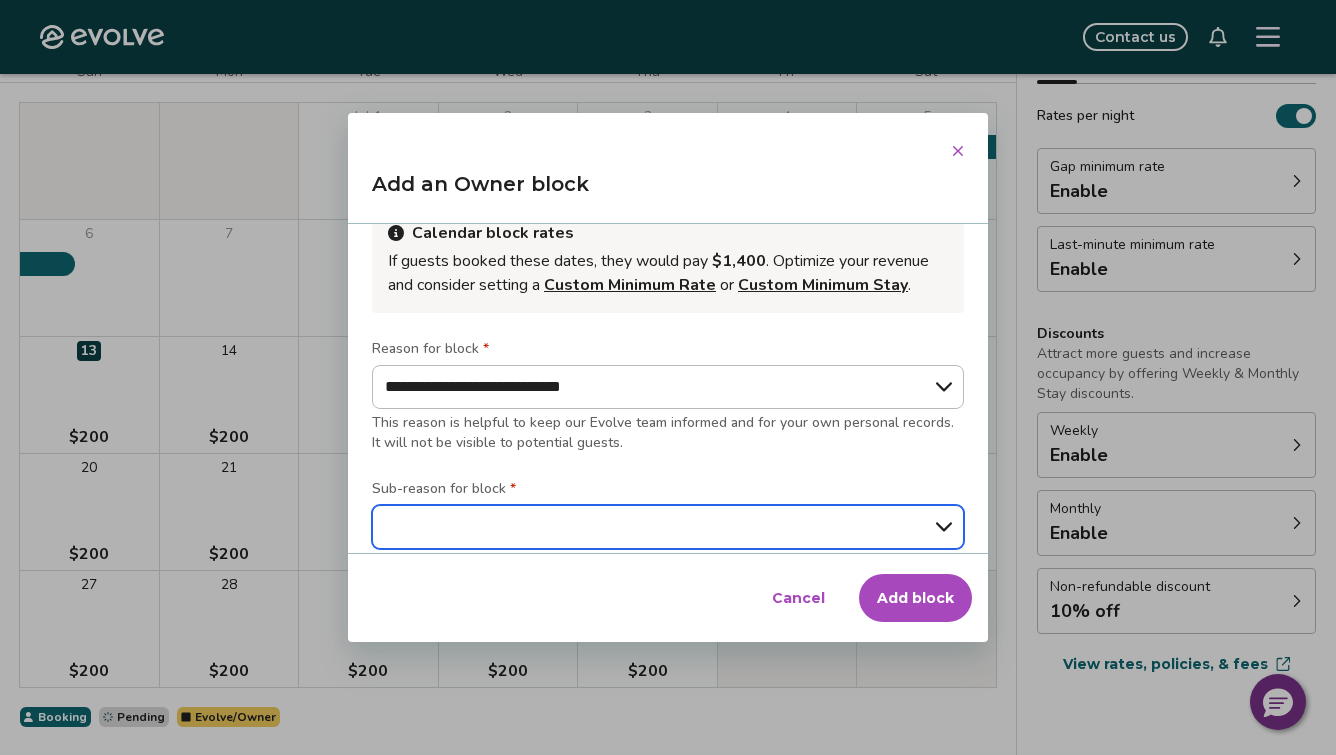 click on "**********" at bounding box center [668, 527] 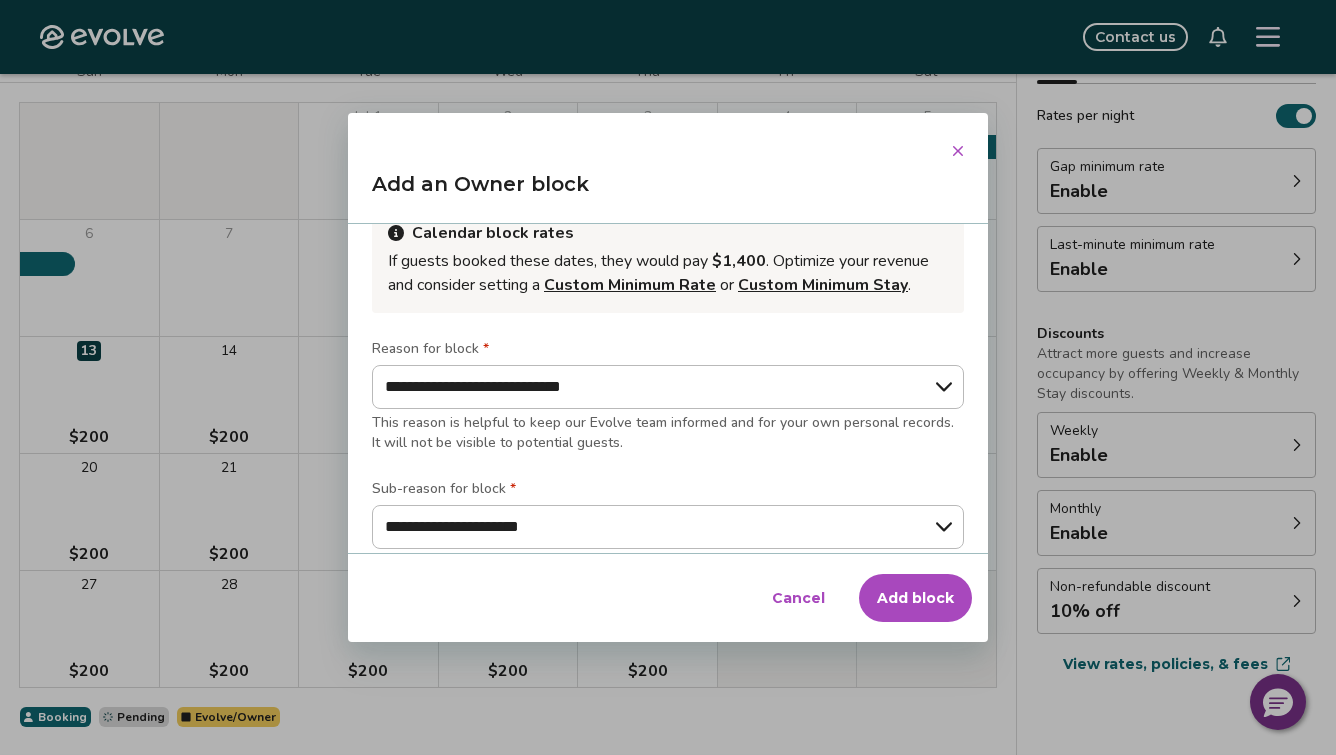 click on "Add block" at bounding box center (915, 598) 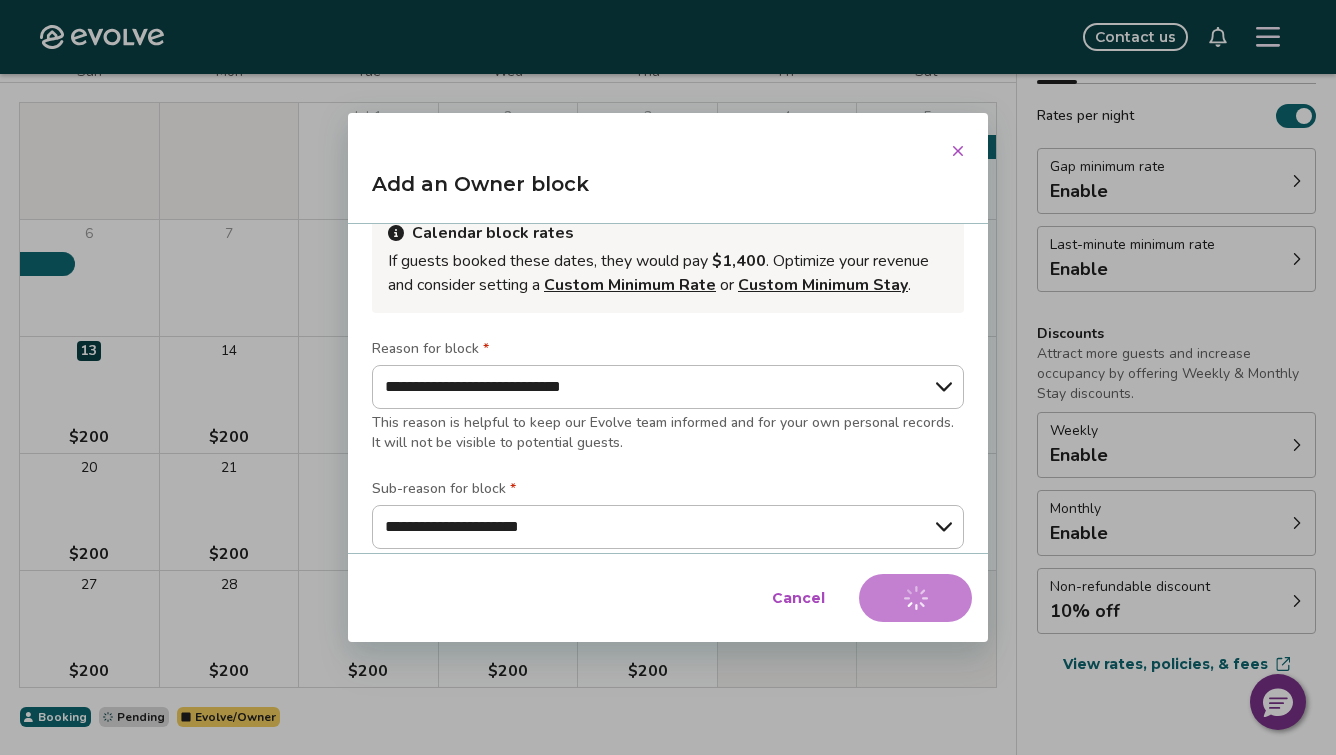 type on "*" 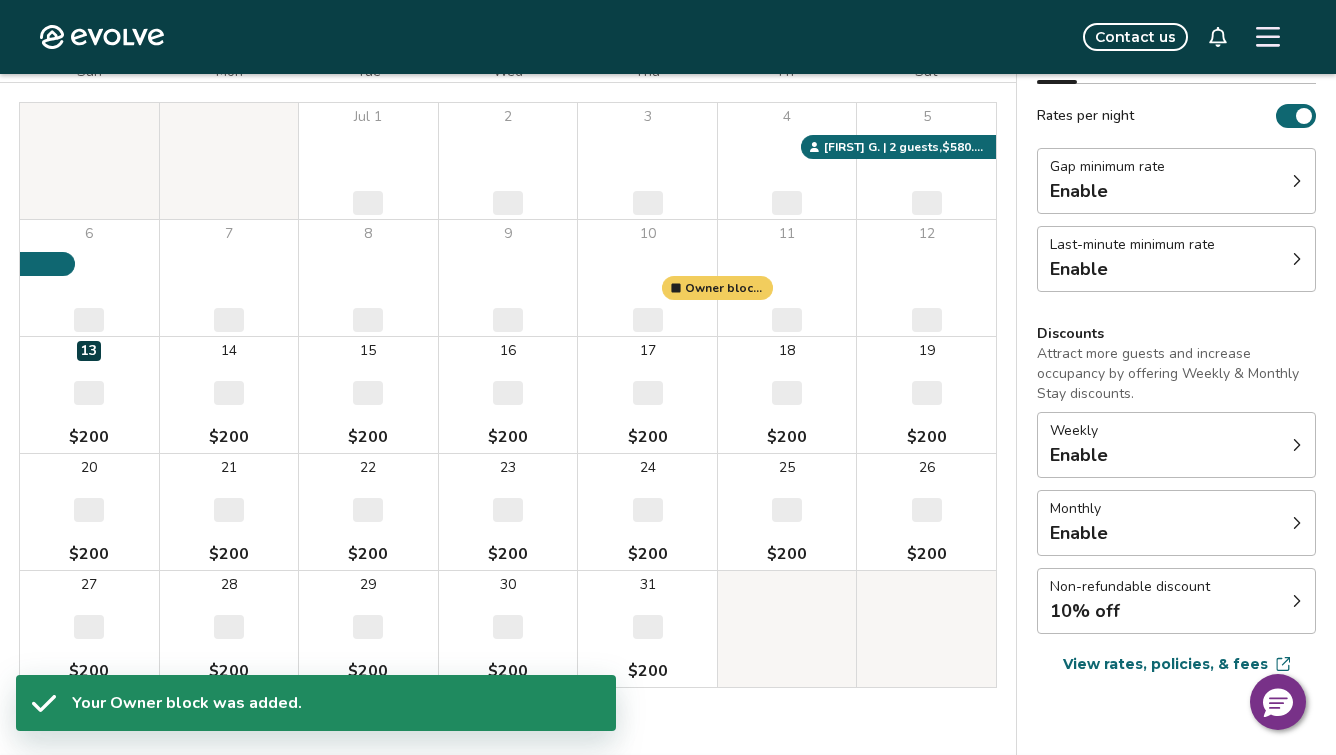 select on "**********" 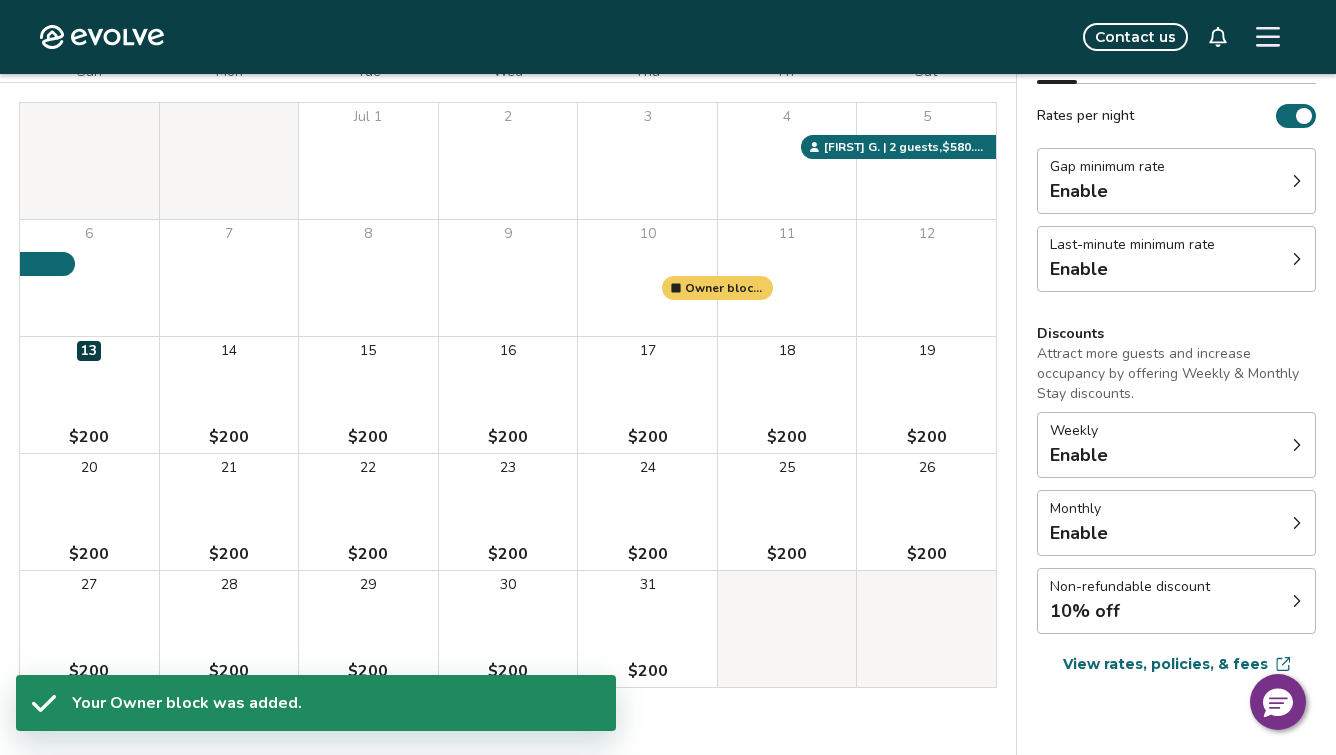 click on "14 $200" at bounding box center [229, 395] 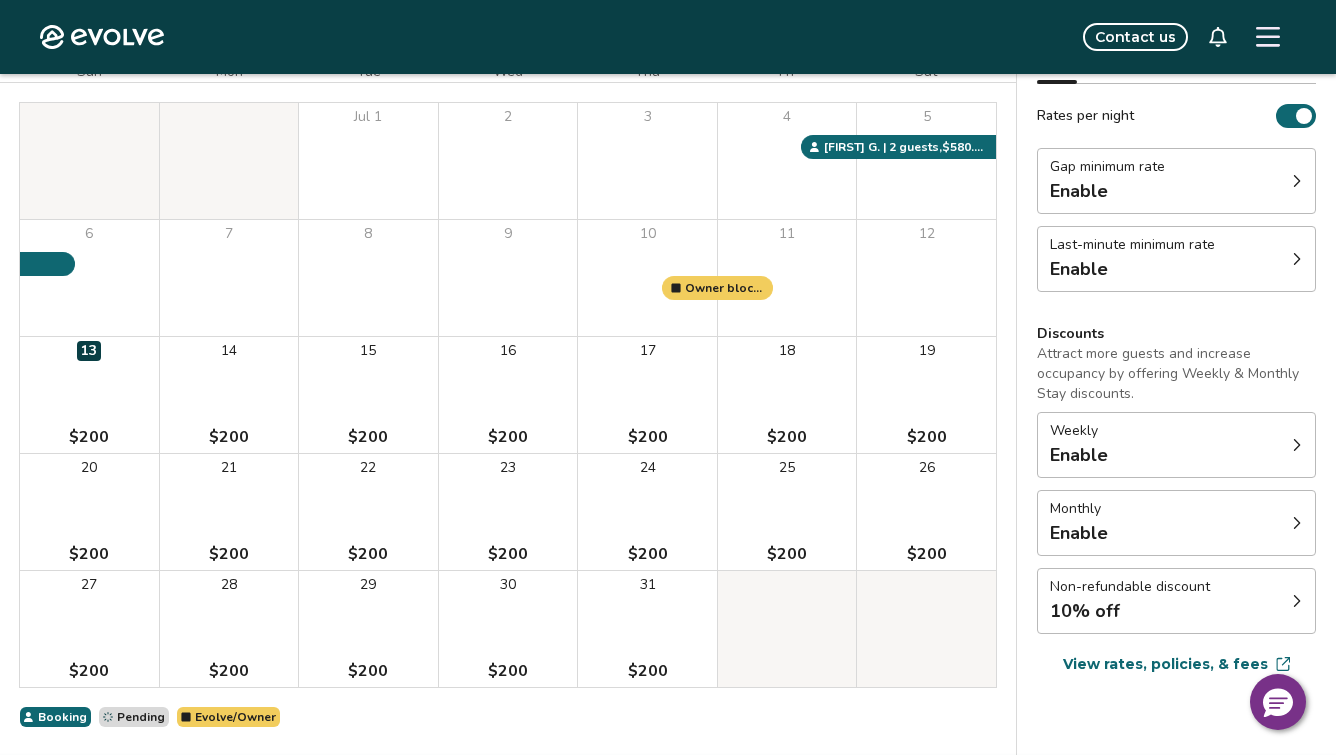 drag, startPoint x: 643, startPoint y: 691, endPoint x: 698, endPoint y: 691, distance: 55 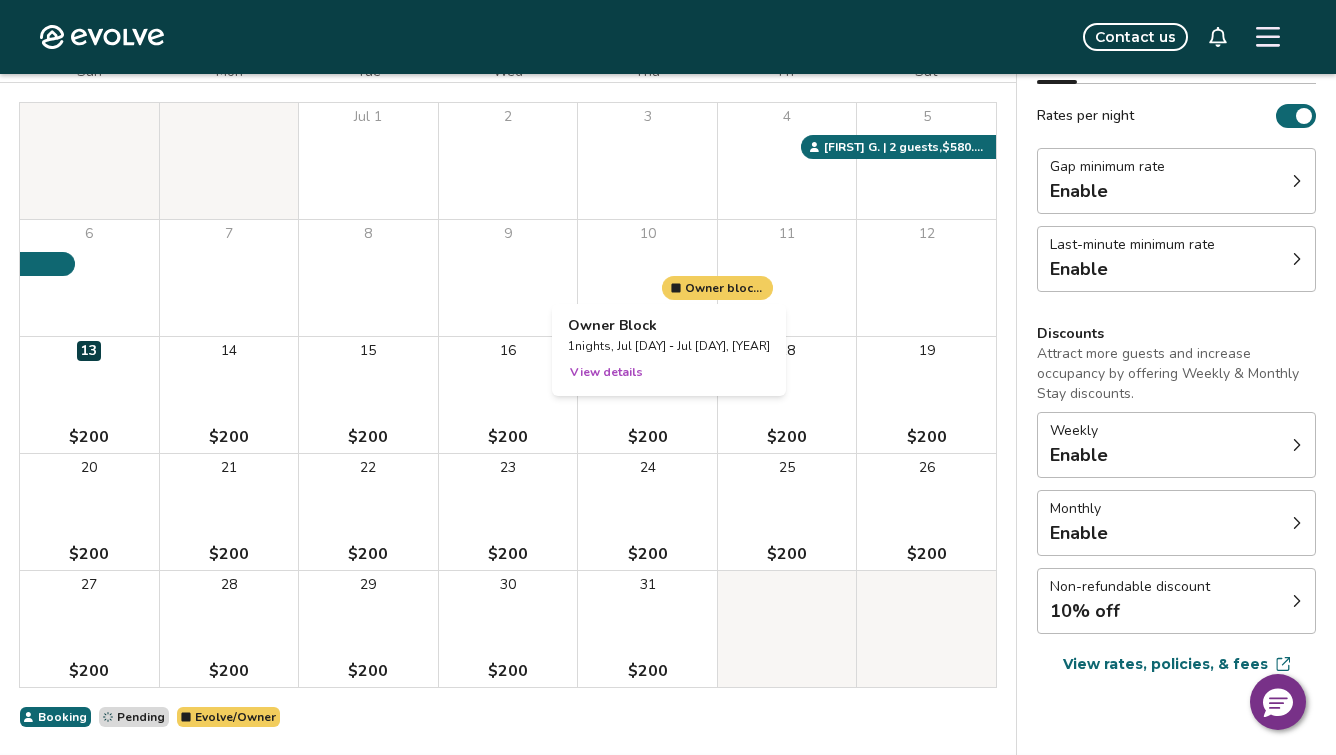 click at bounding box center (647, 278) 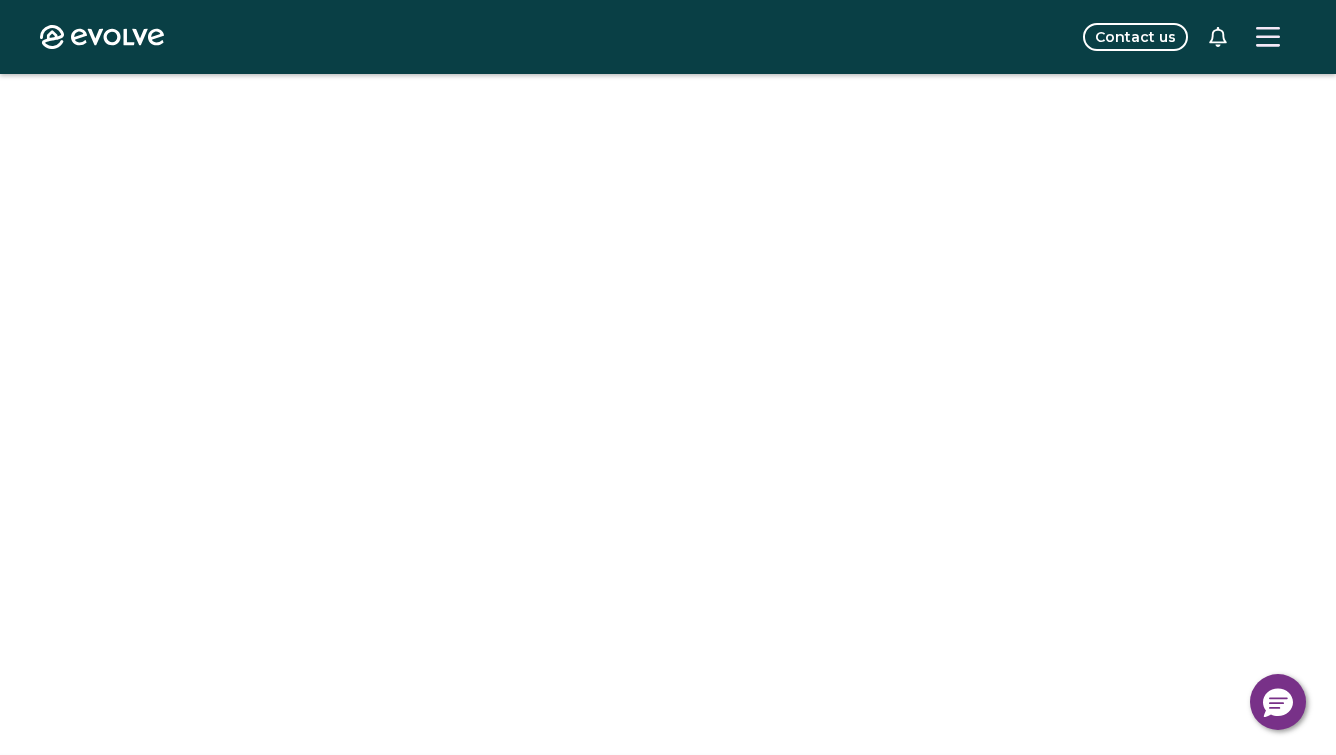scroll, scrollTop: 134, scrollLeft: 0, axis: vertical 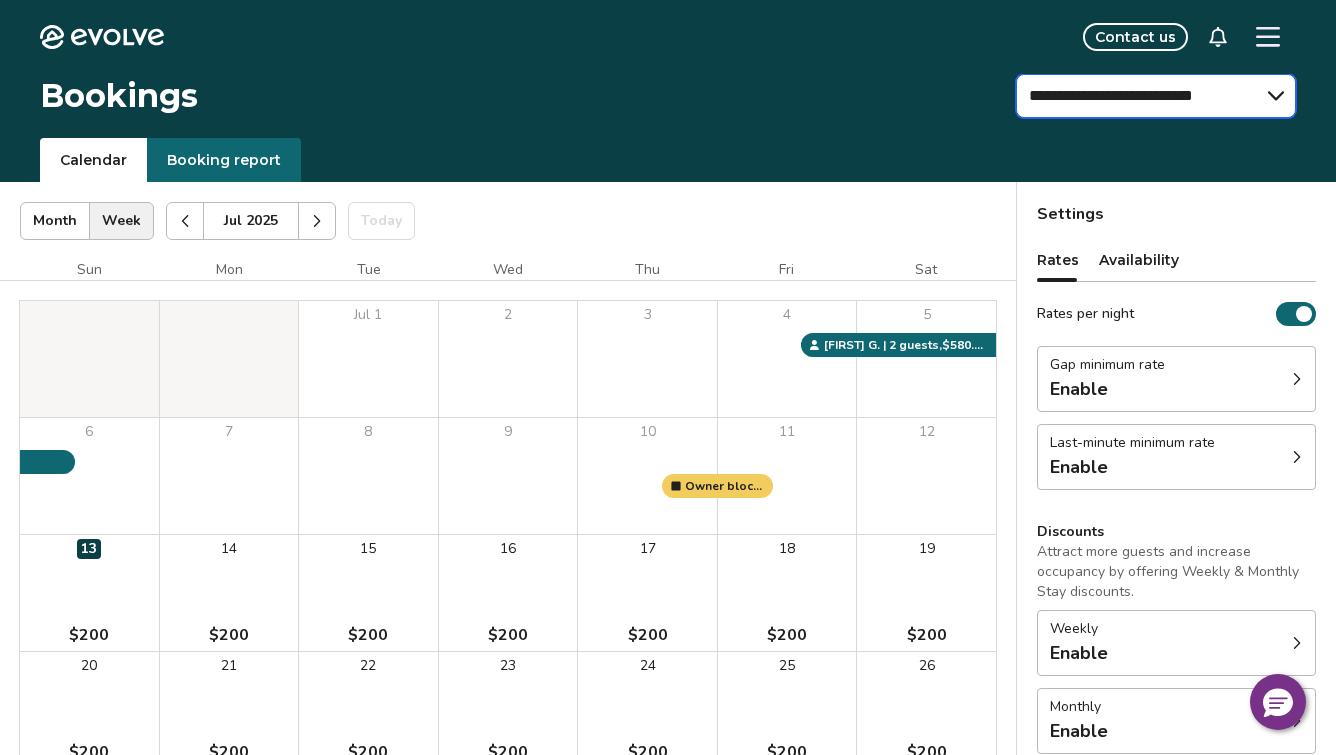 click on "**********" at bounding box center (1156, 96) 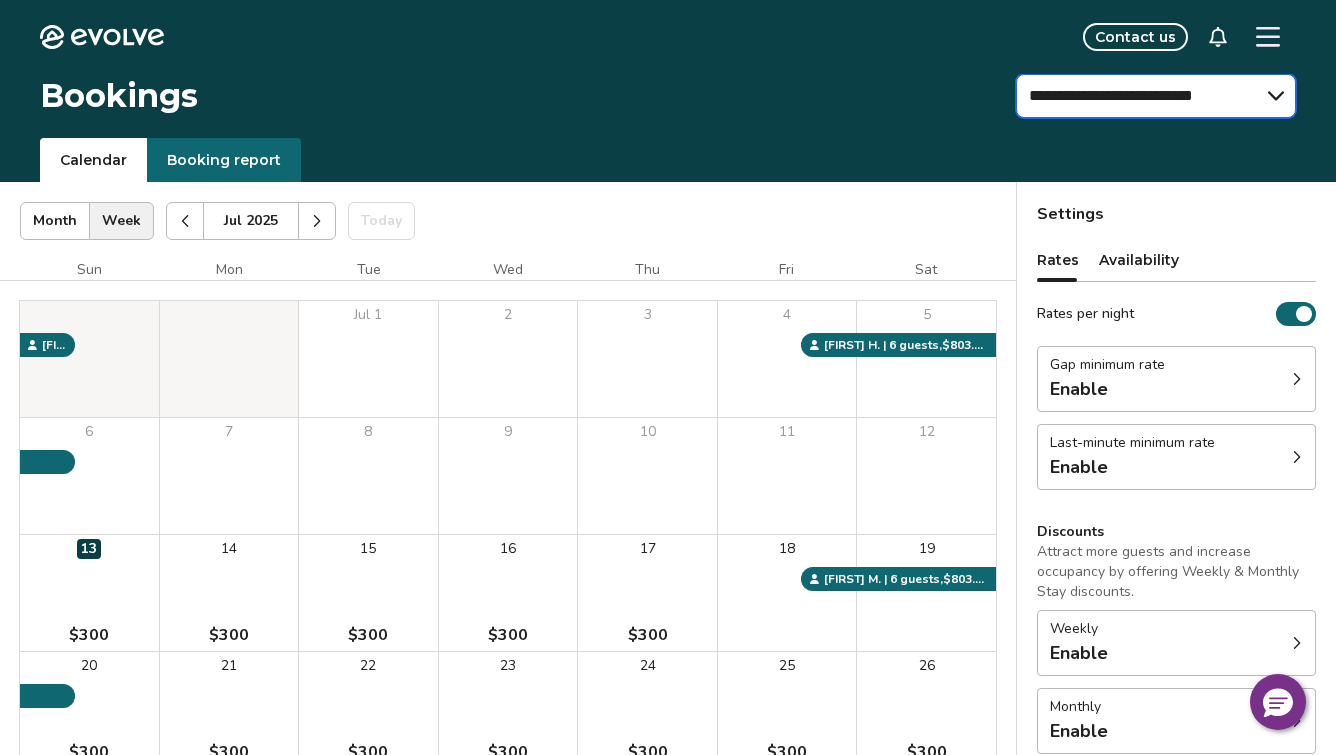 click on "**********" at bounding box center (1156, 96) 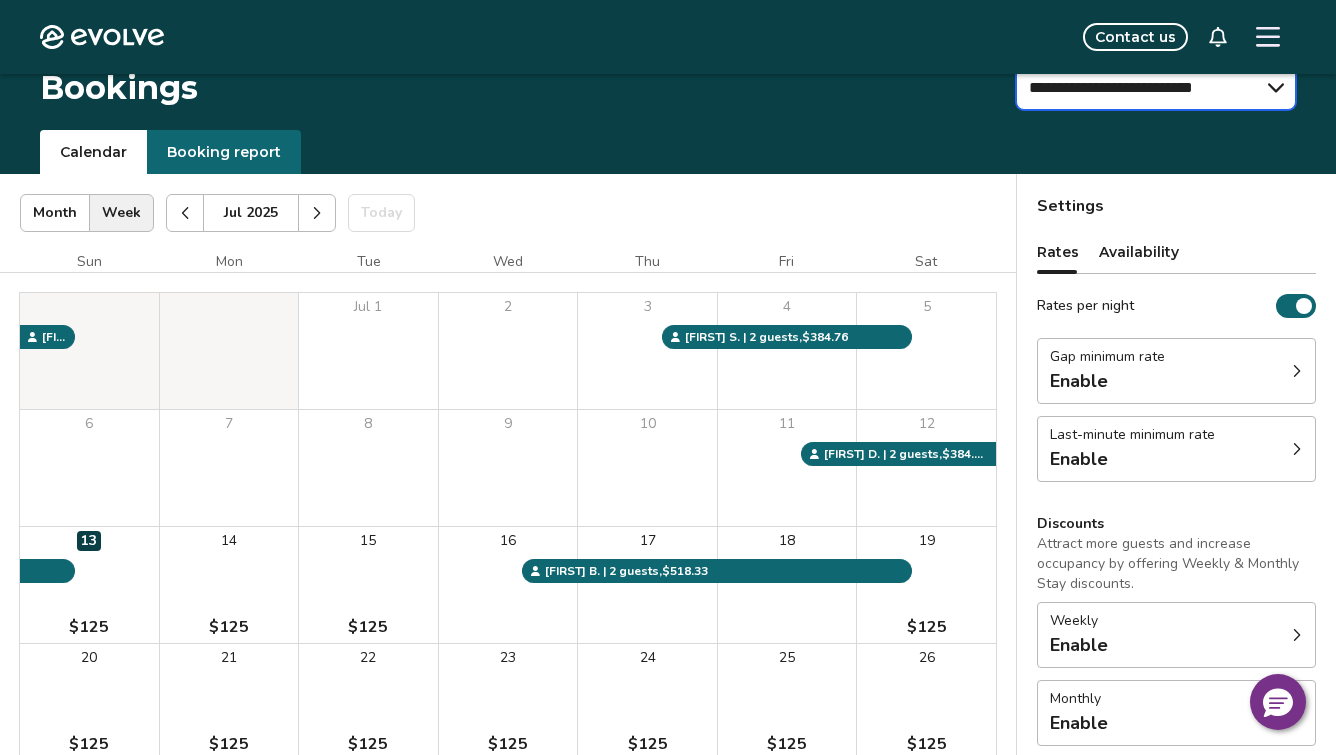 scroll, scrollTop: 0, scrollLeft: 0, axis: both 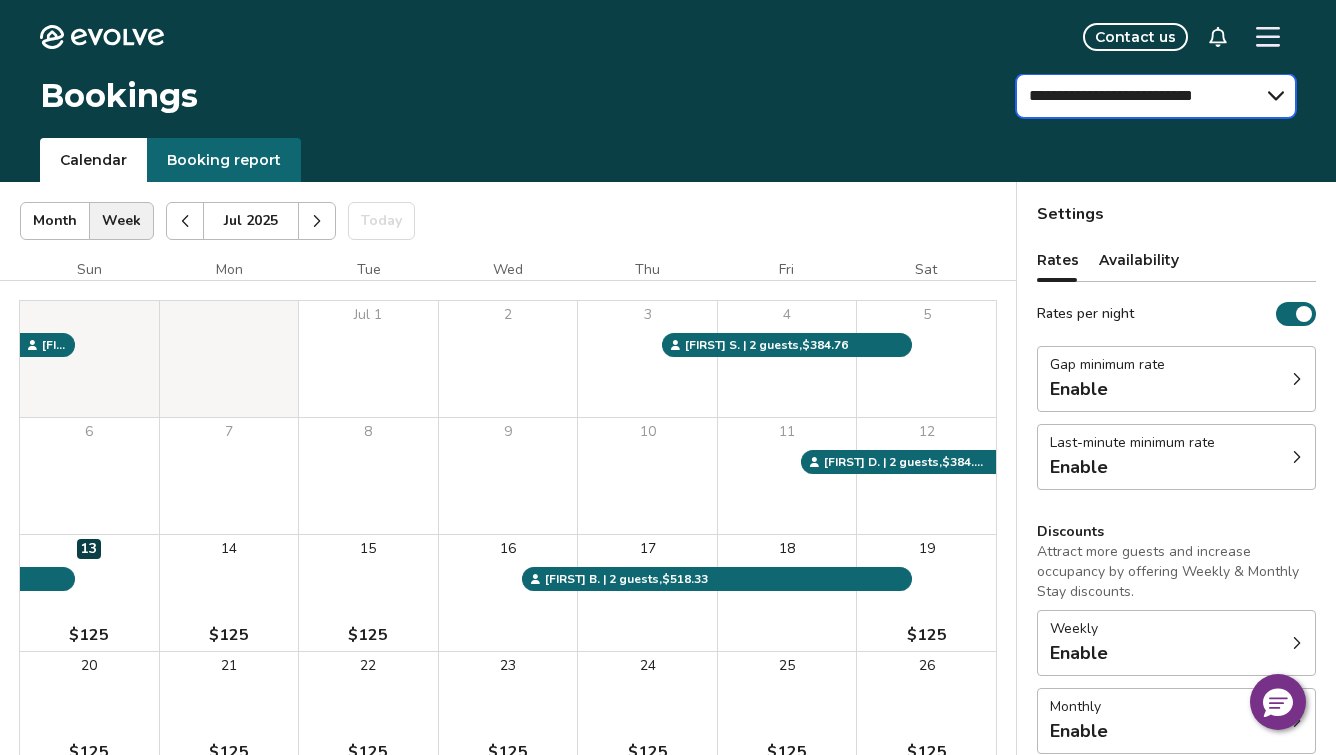 click on "**********" at bounding box center (1156, 96) 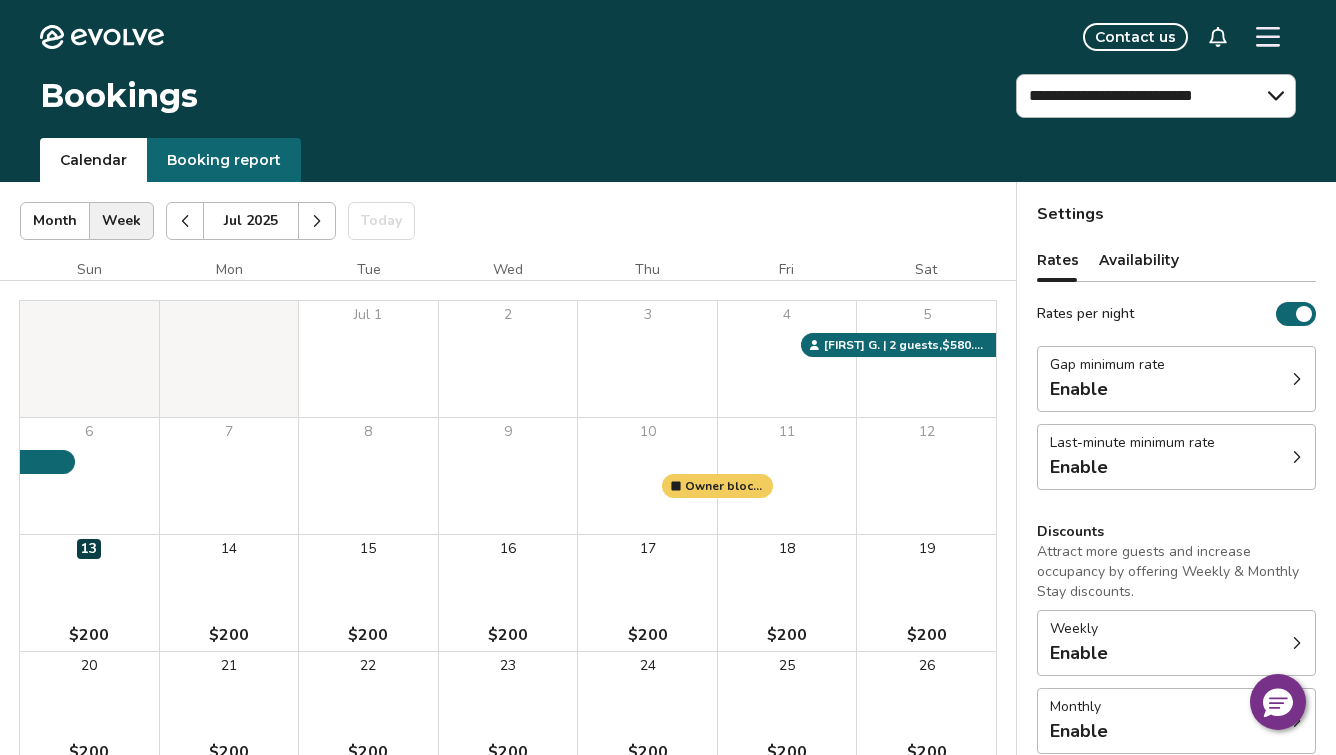 click on "14 $200" at bounding box center (229, 593) 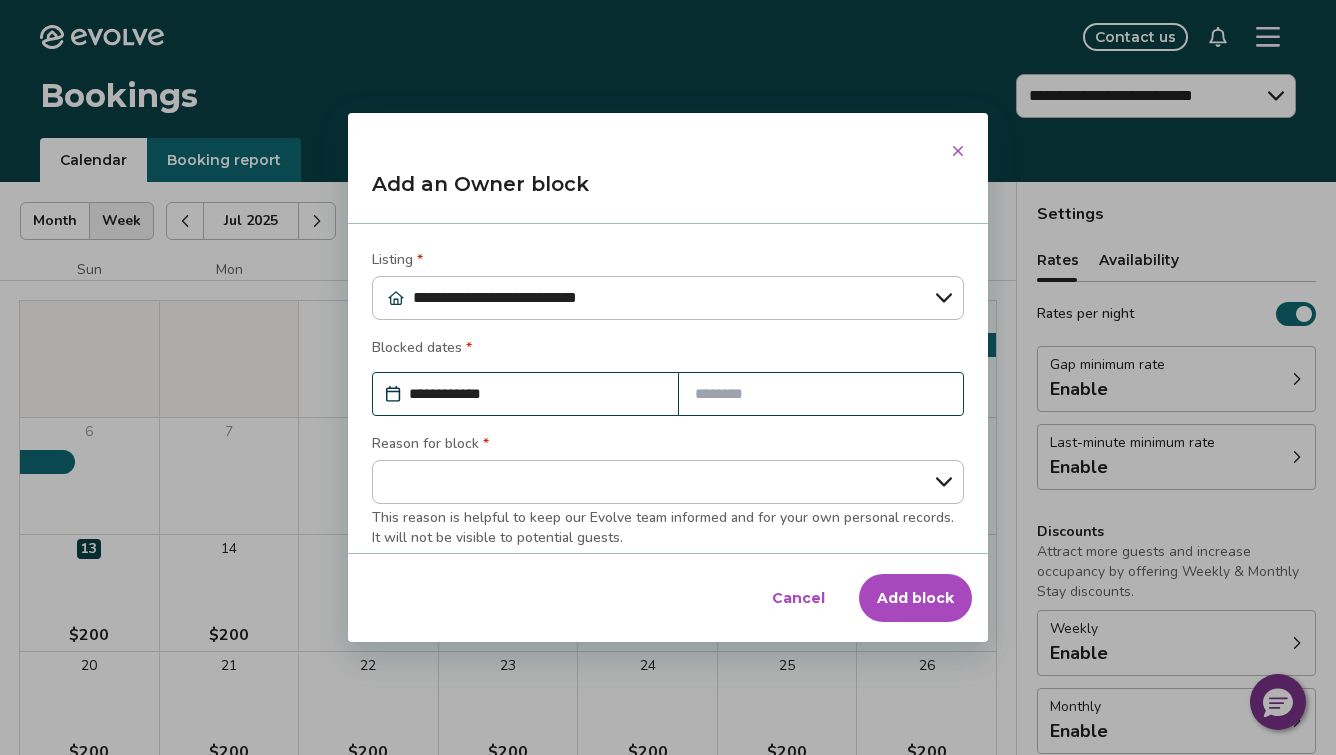 click at bounding box center [821, 394] 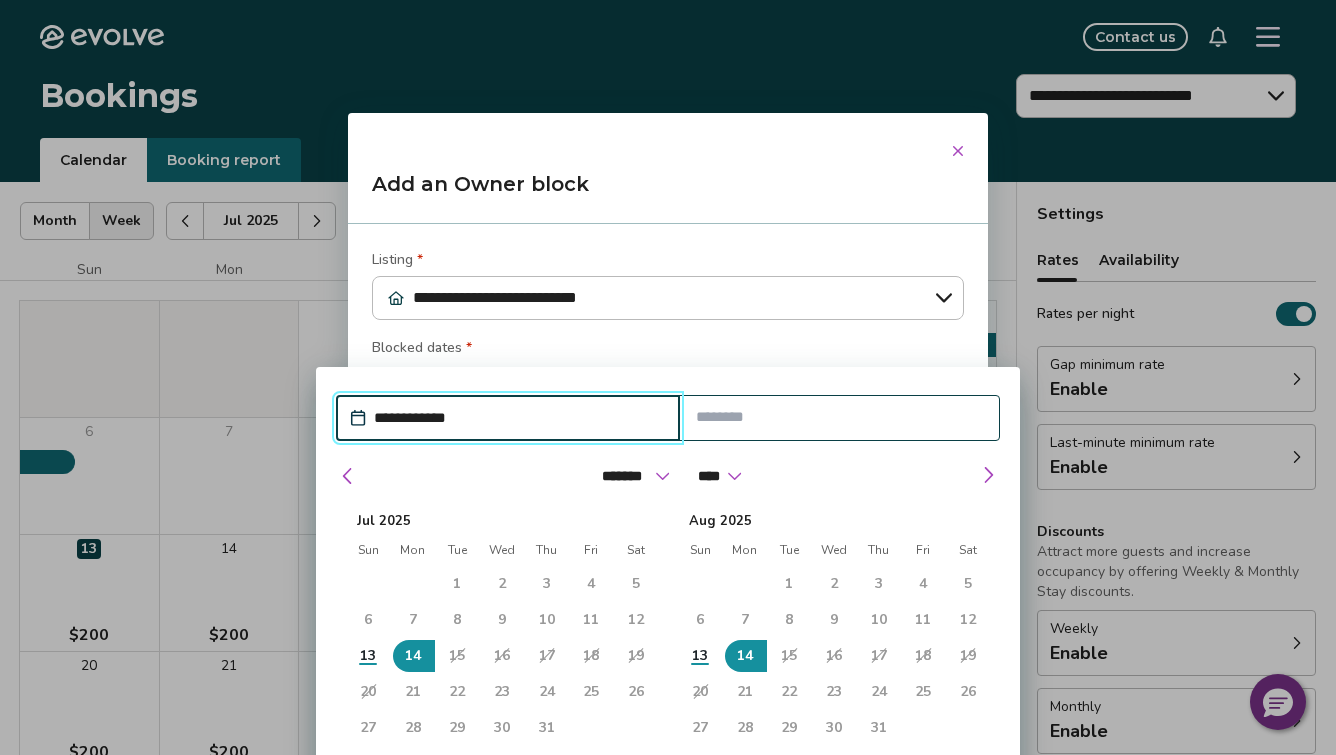 click on "21" at bounding box center (413, 692) 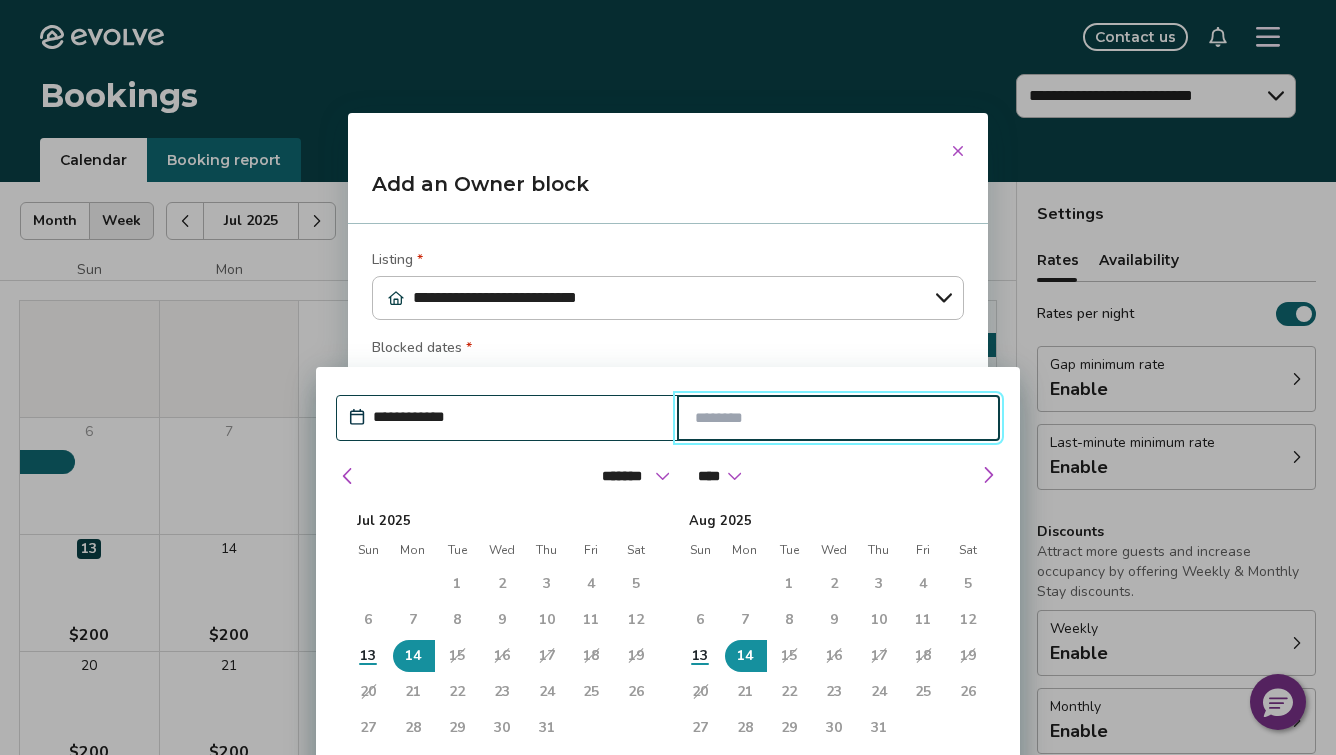 click at bounding box center [839, 418] 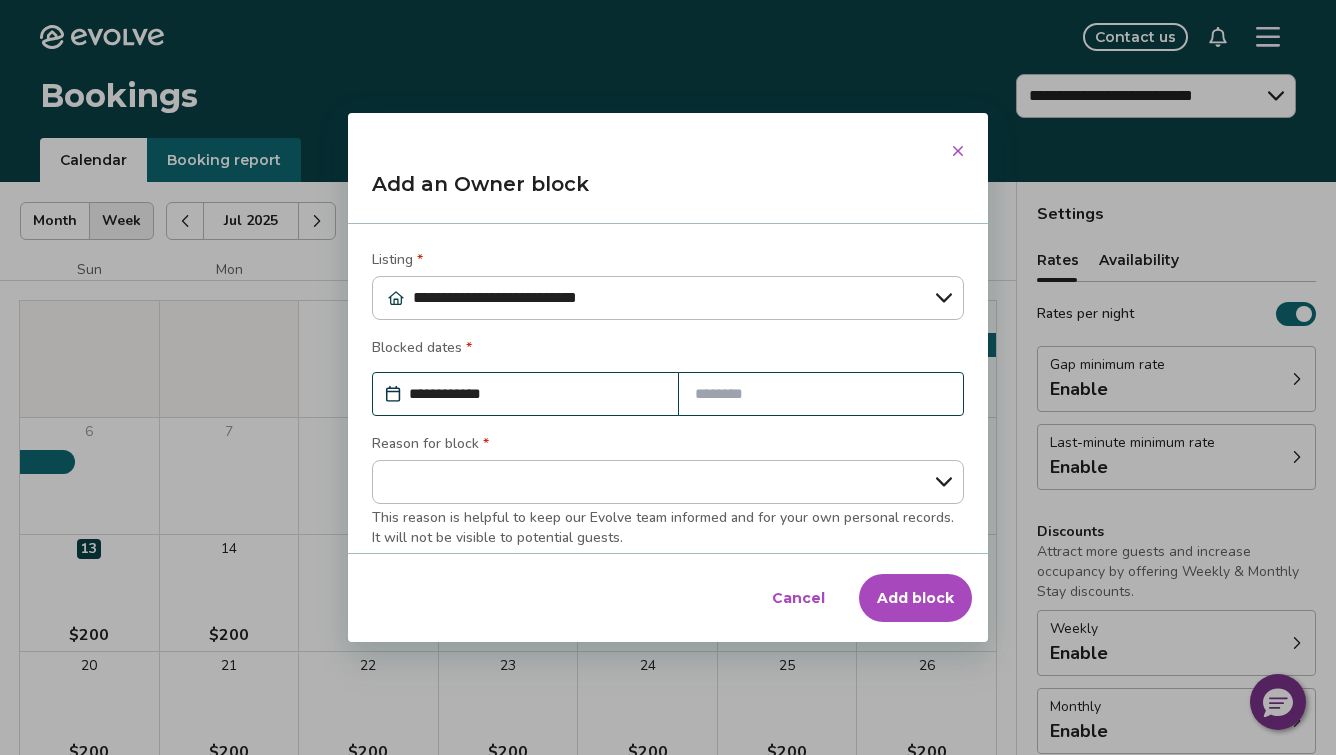 click 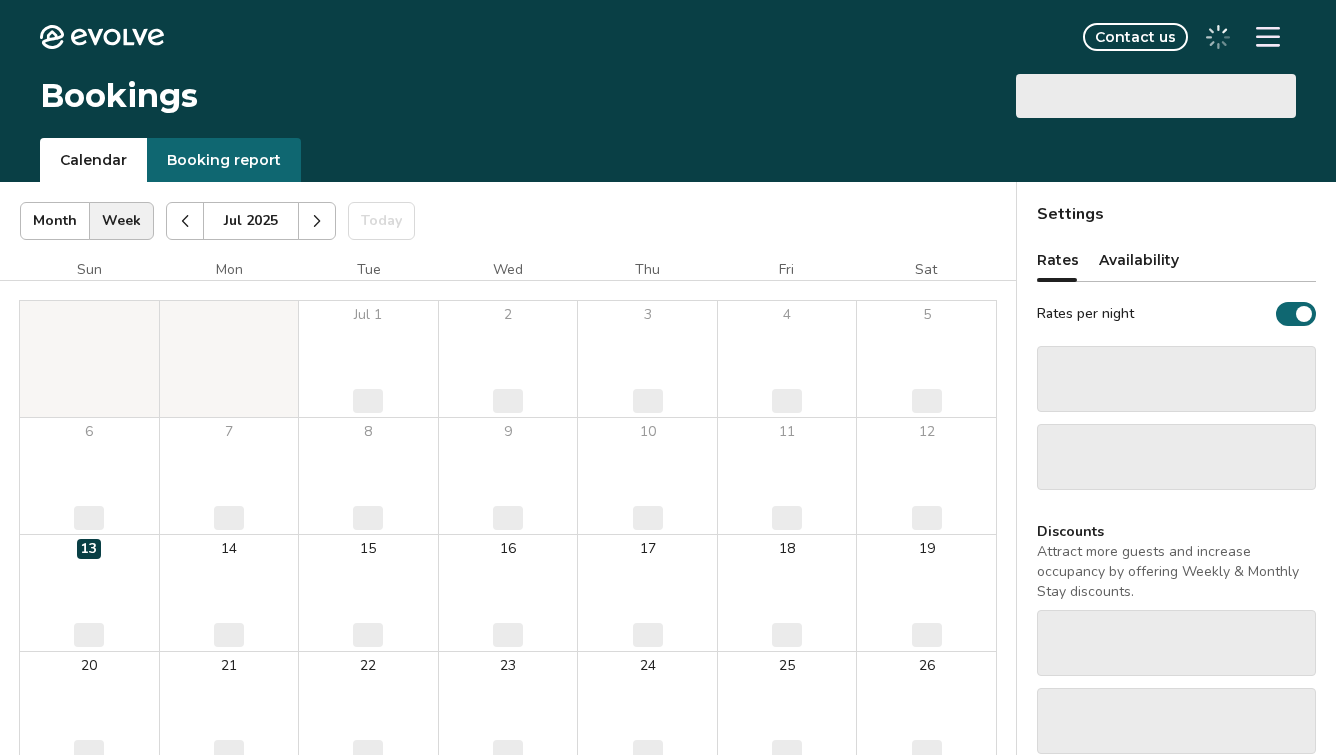scroll, scrollTop: 0, scrollLeft: 0, axis: both 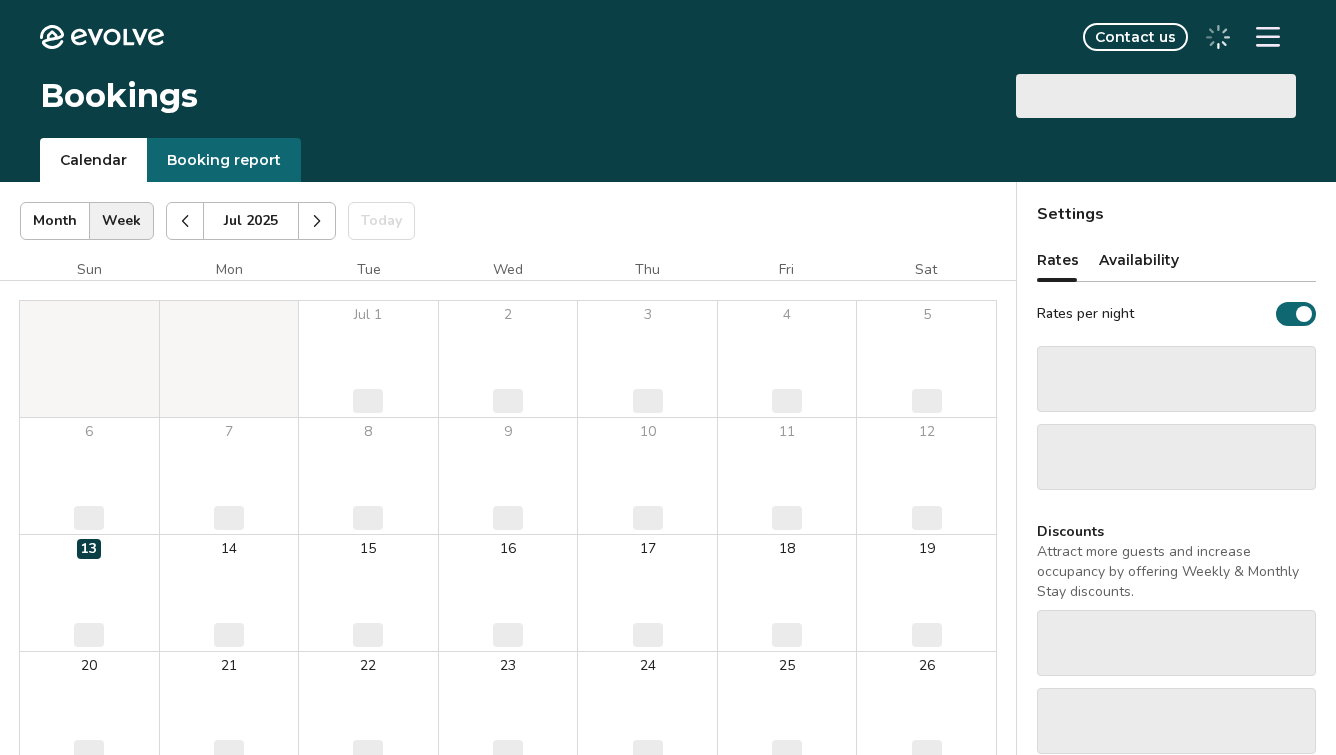 select on "**********" 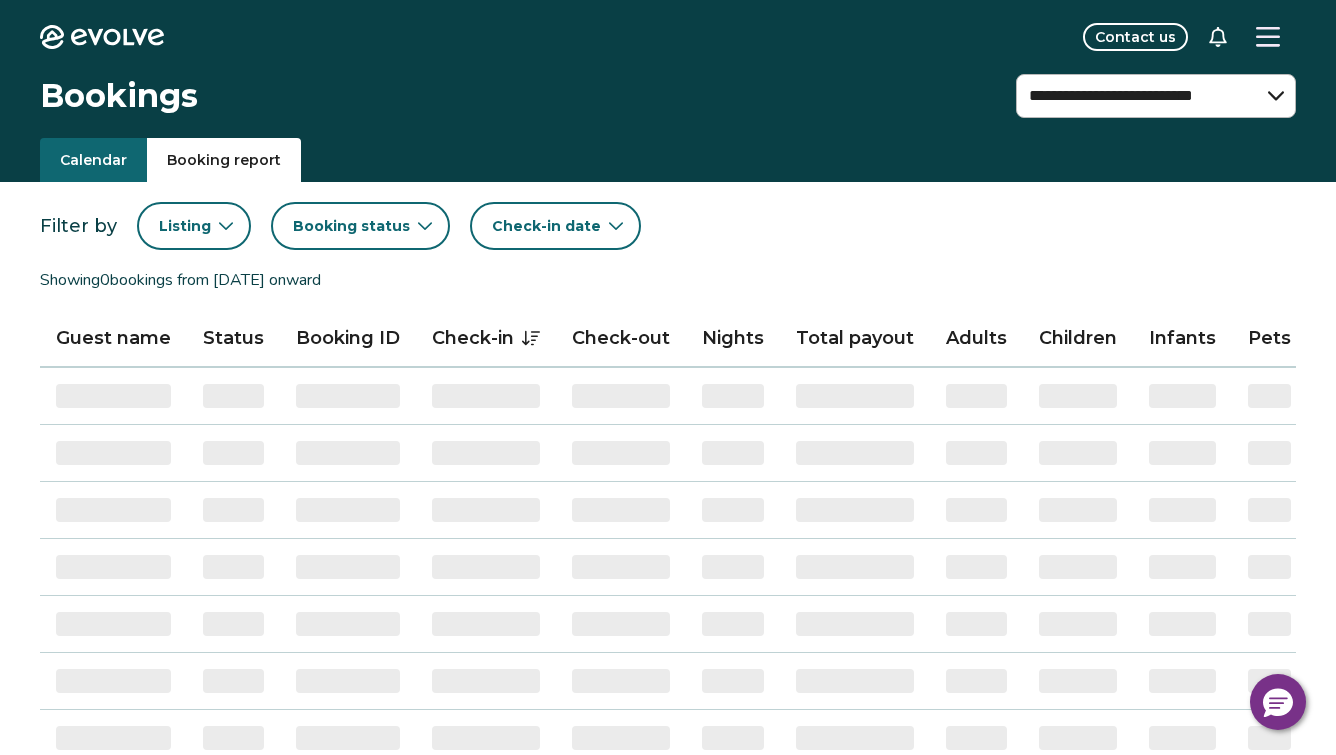 click on "Booking report" at bounding box center (224, 160) 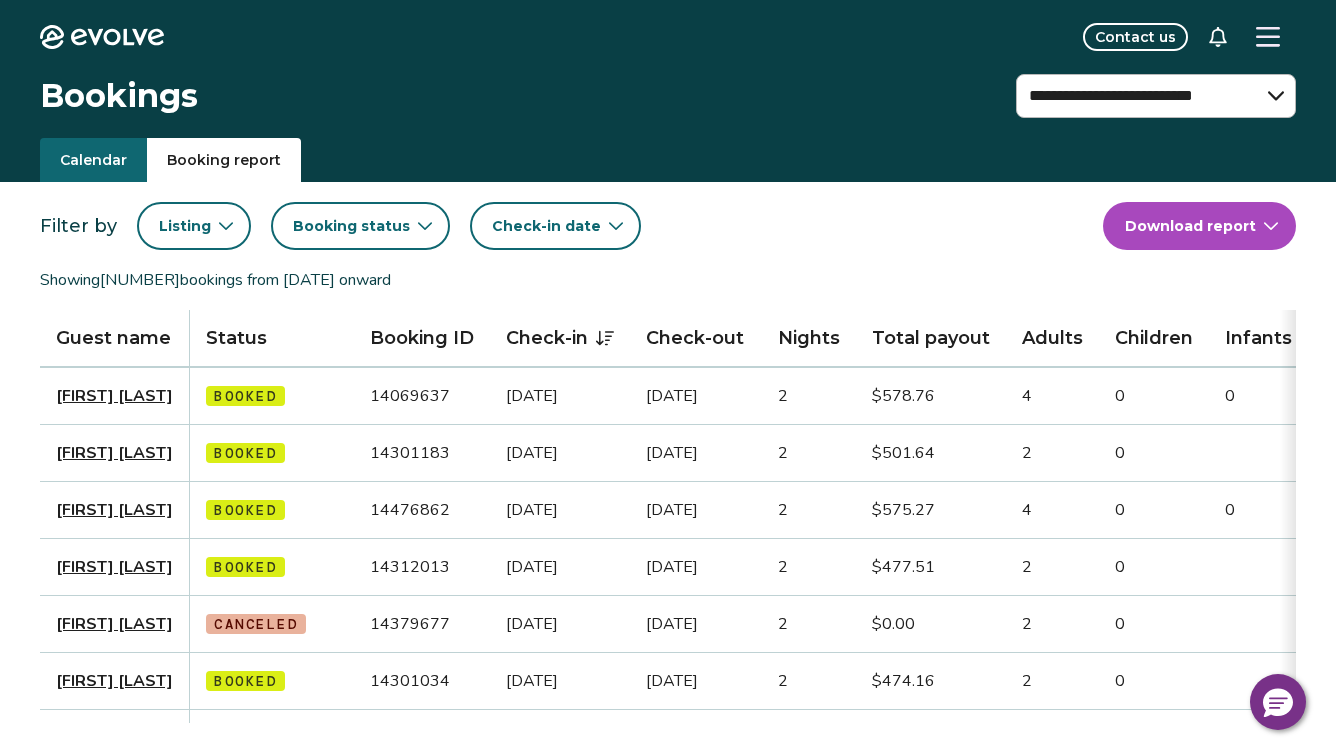 click at bounding box center (1268, 37) 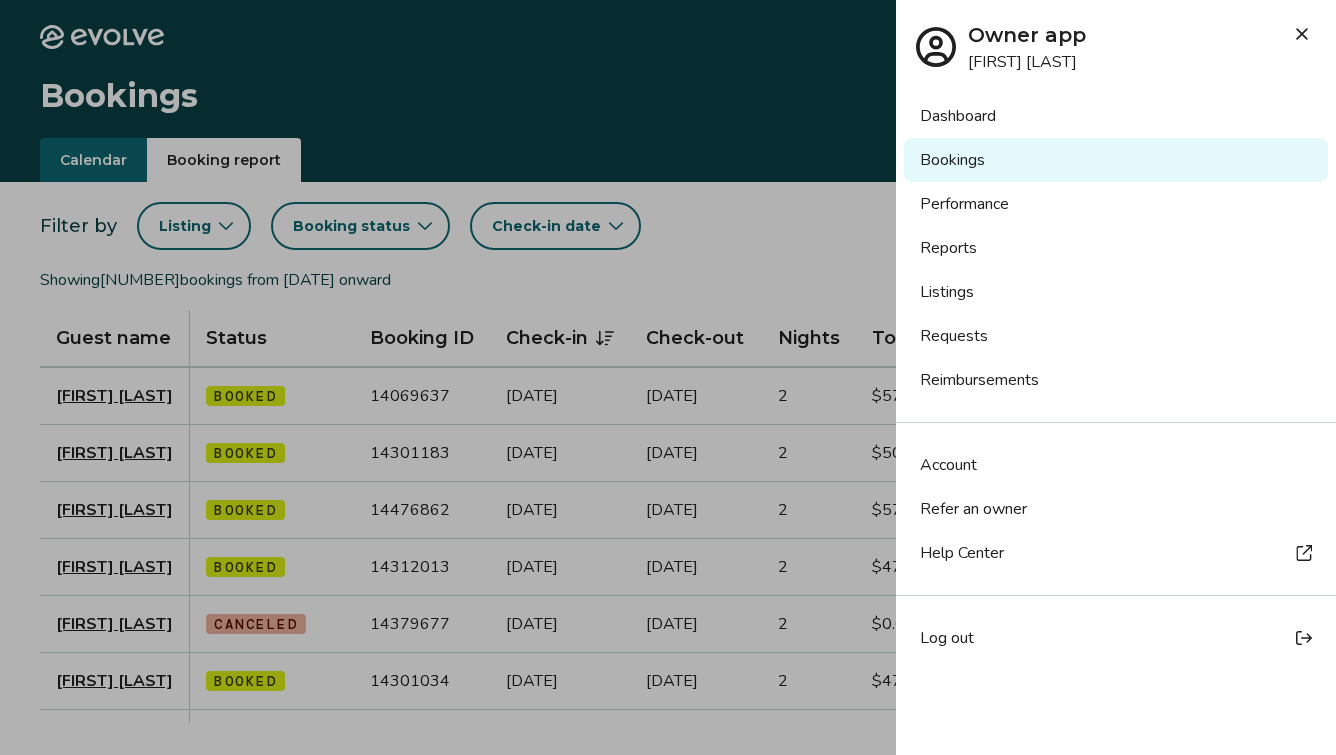 click on "Log out" at bounding box center [1116, 638] 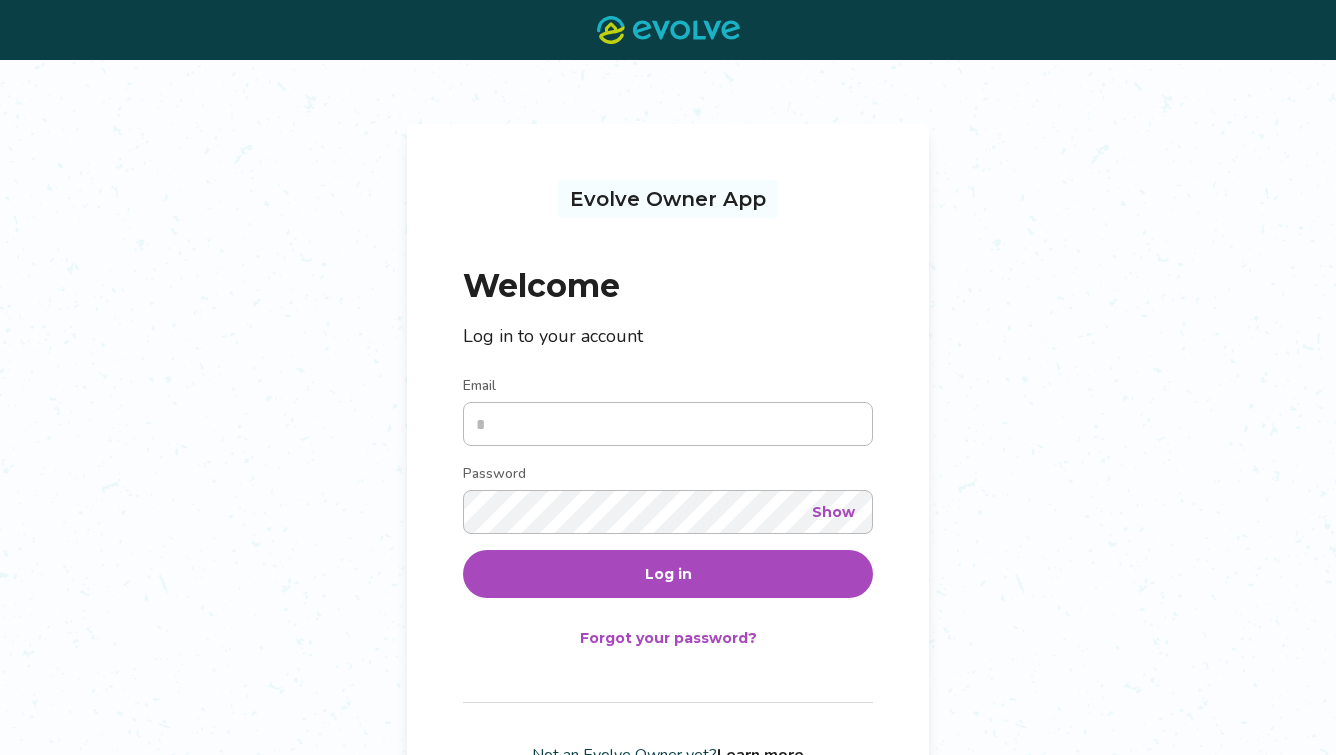 scroll, scrollTop: 0, scrollLeft: 0, axis: both 